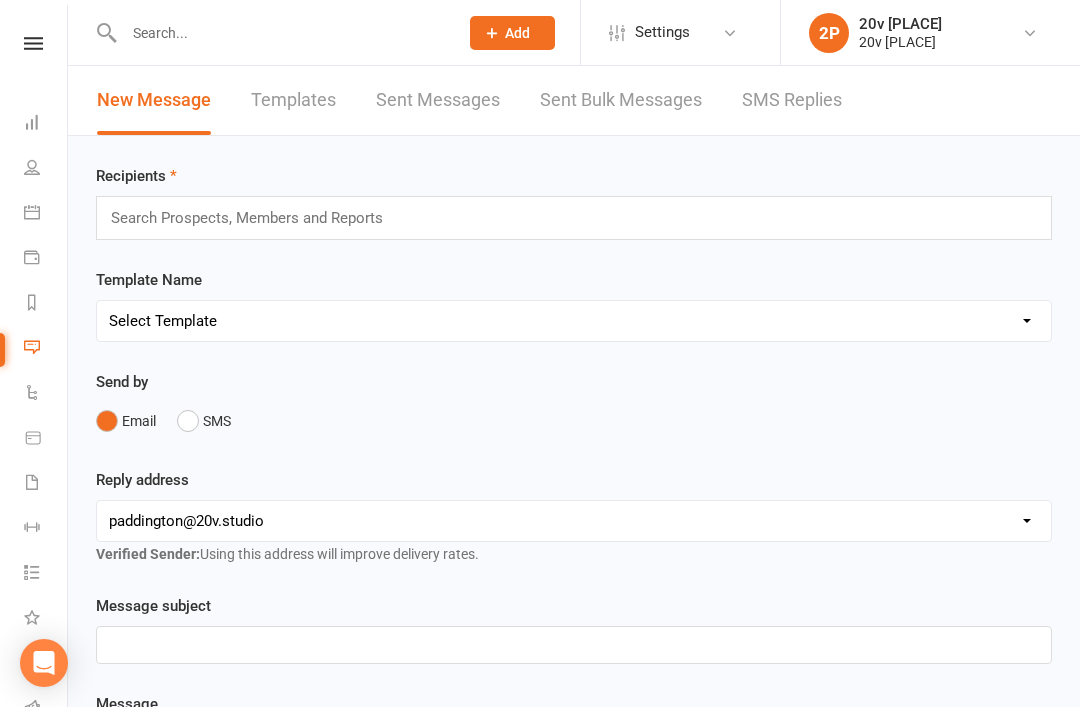 click on "SMS Replies" at bounding box center [792, 100] 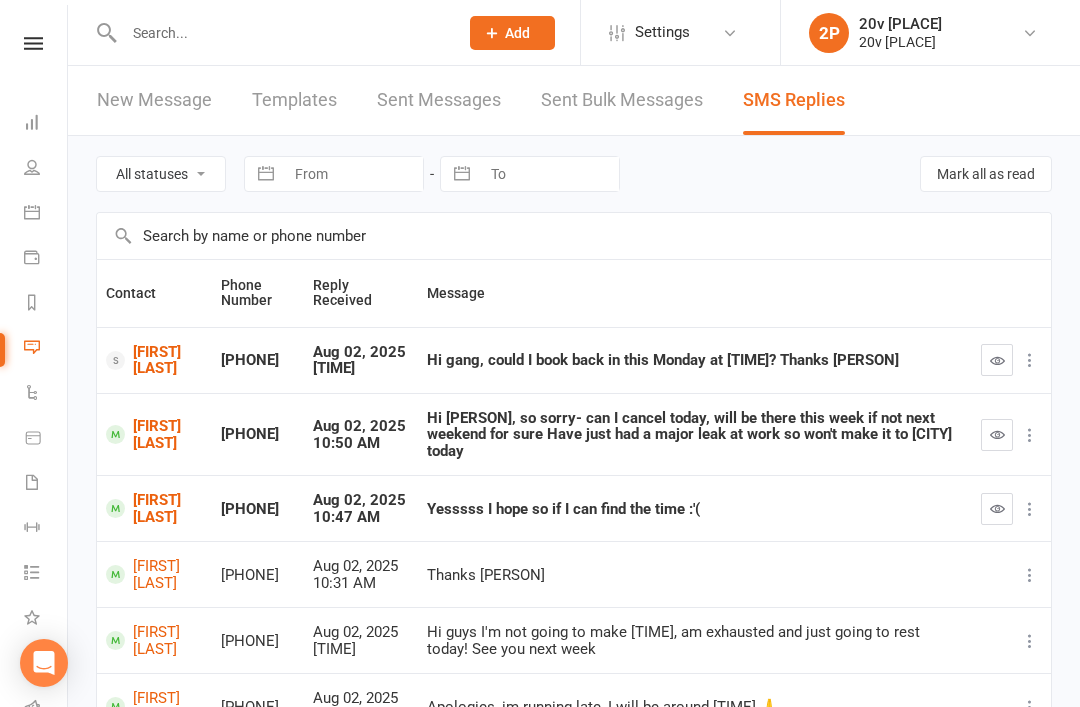 click at bounding box center [997, 508] 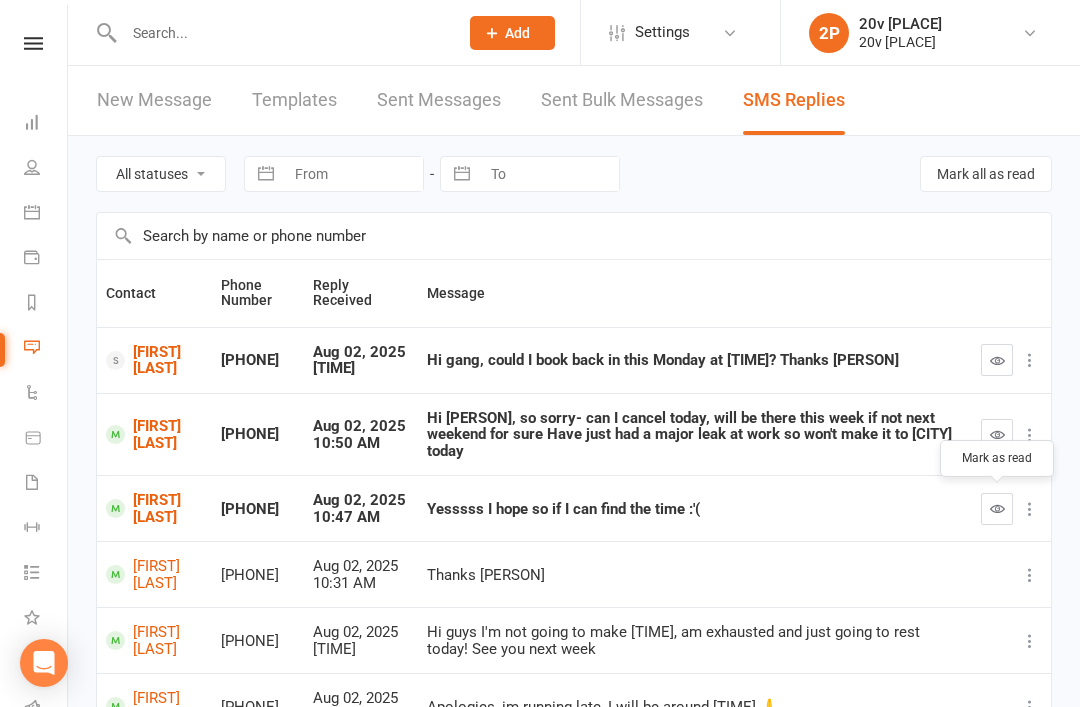 click at bounding box center [997, 509] 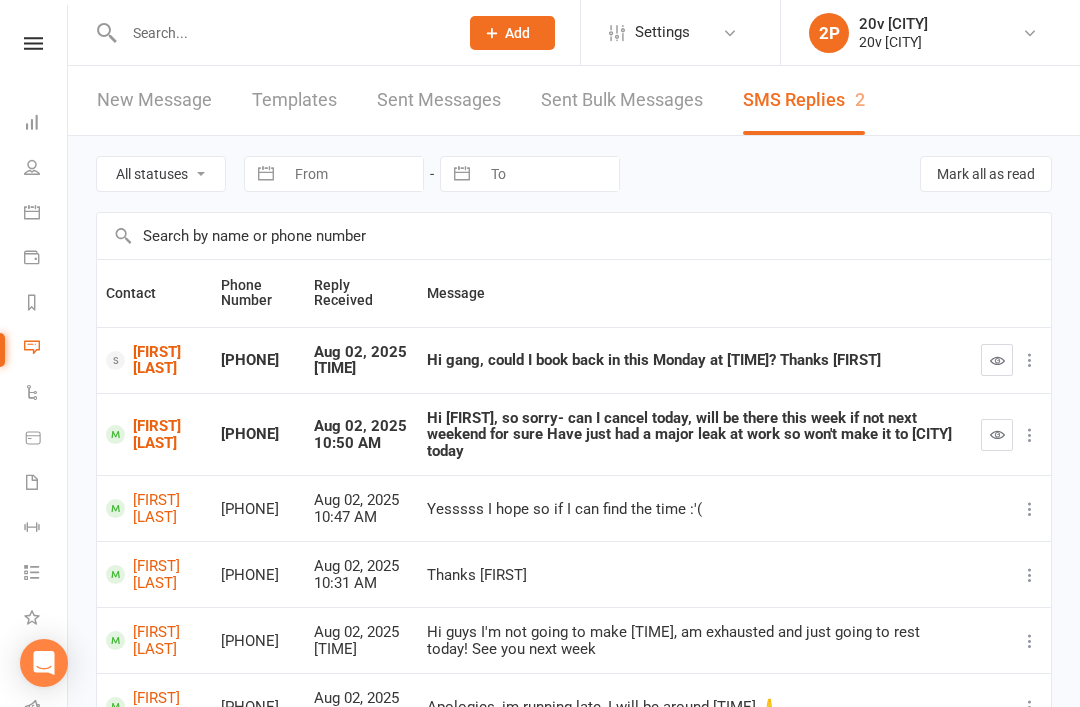 scroll, scrollTop: 0, scrollLeft: 0, axis: both 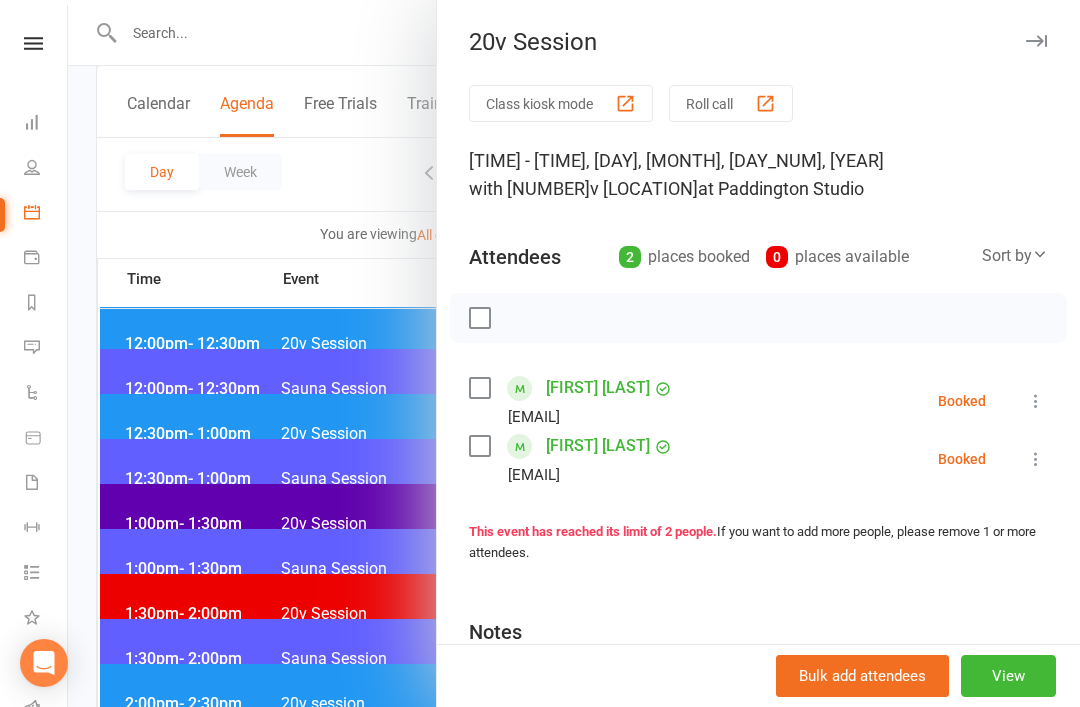 click at bounding box center (1036, 459) 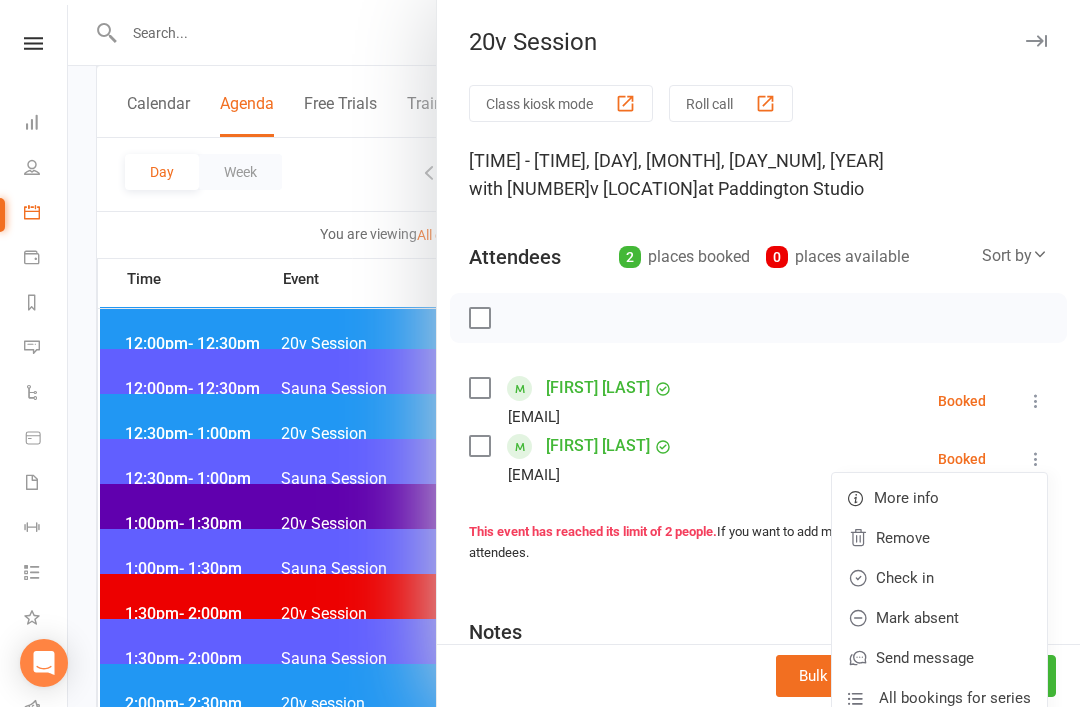 click on "Remove" at bounding box center [939, 538] 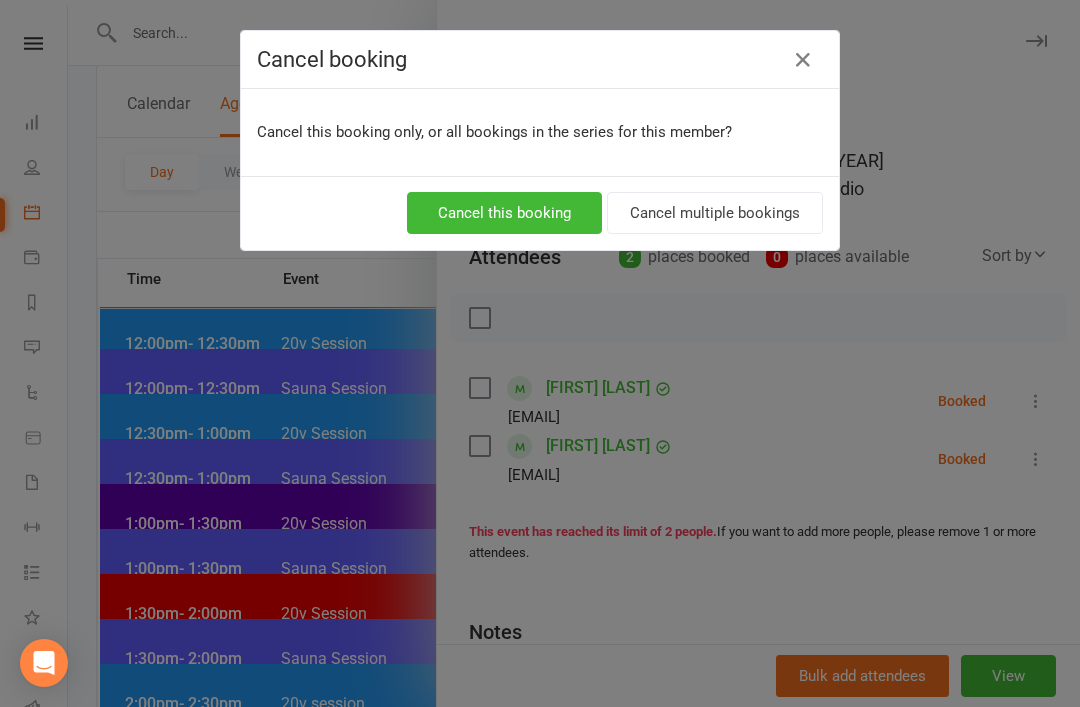 click on "Cancel this booking" at bounding box center [504, 213] 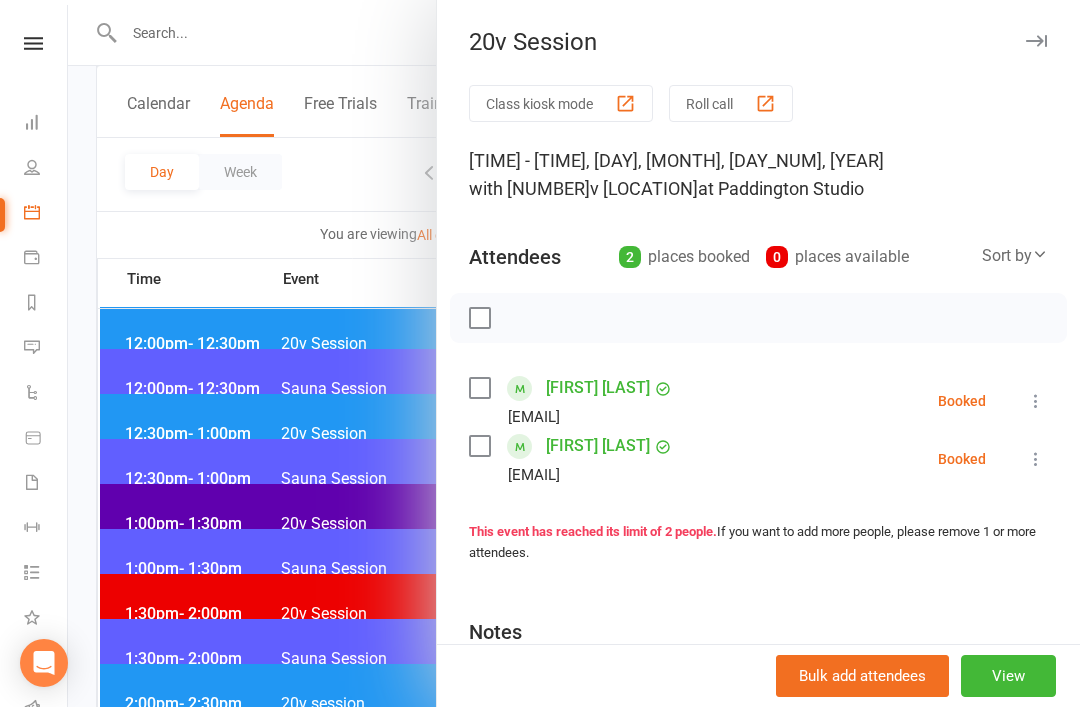 click at bounding box center [1036, 459] 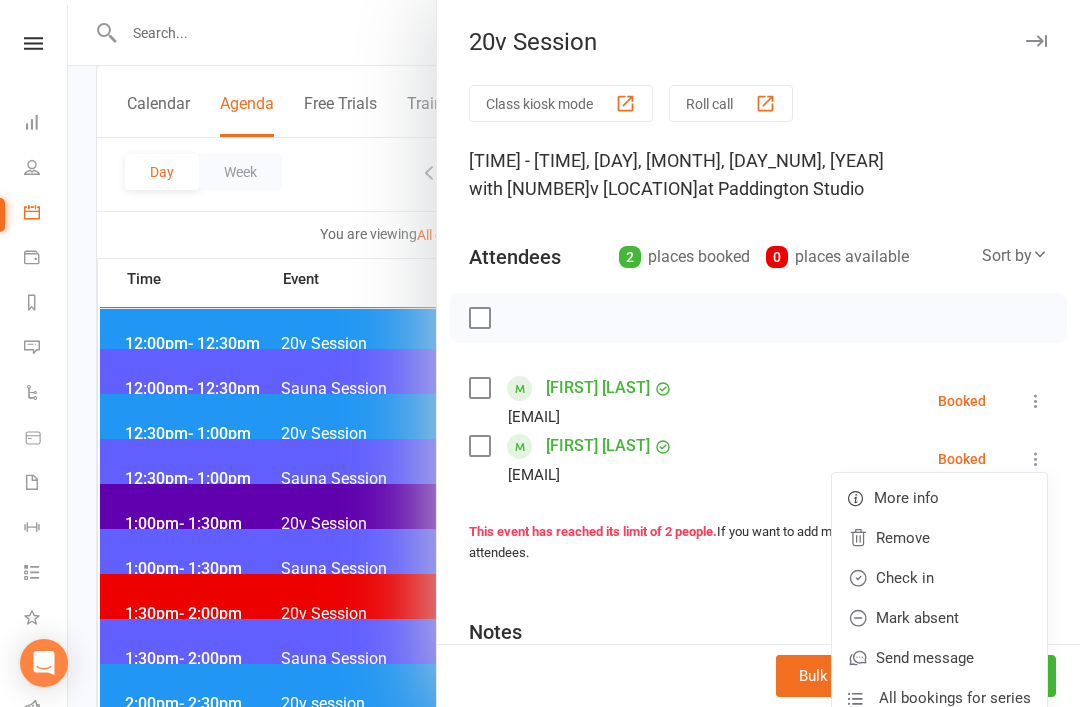 click on "Remove" at bounding box center (939, 538) 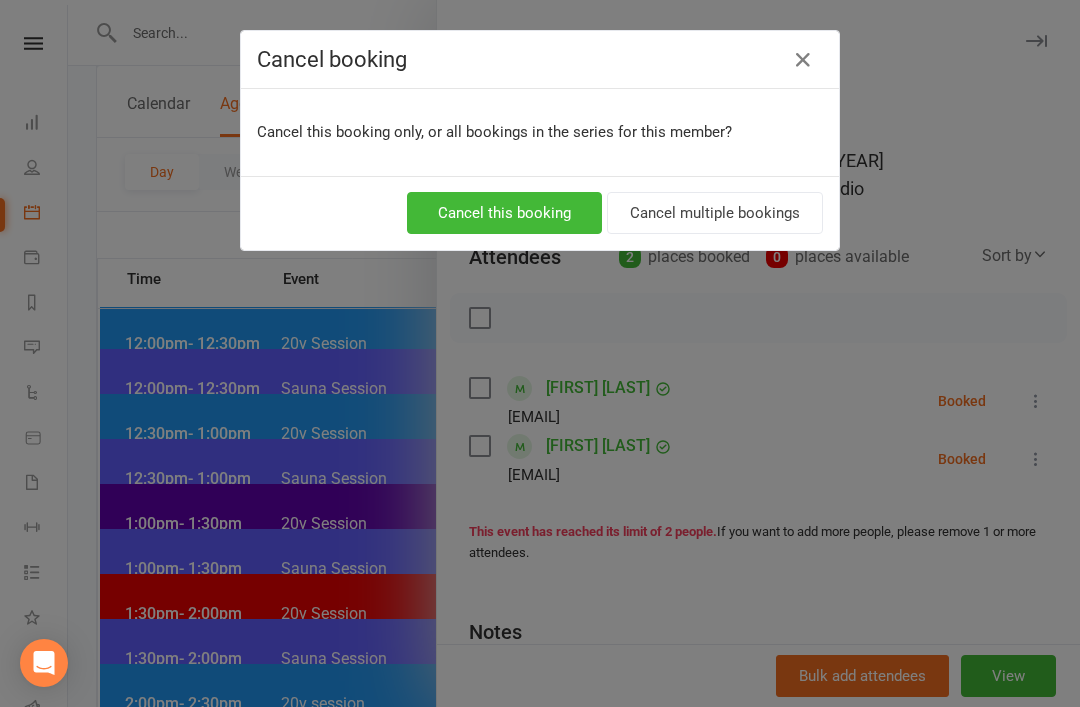 click on "Cancel this booking" at bounding box center (504, 213) 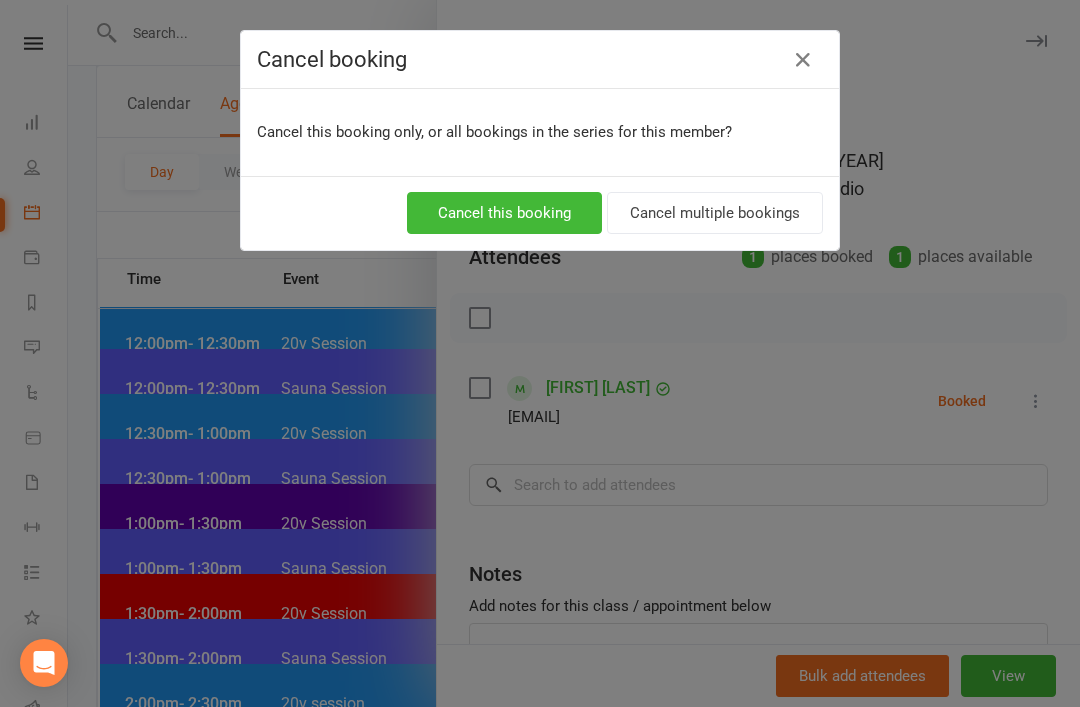 click on "Cancel booking Cancel this booking only, or all bookings in the series for this member? Cancel this booking Cancel multiple bookings" at bounding box center (540, 353) 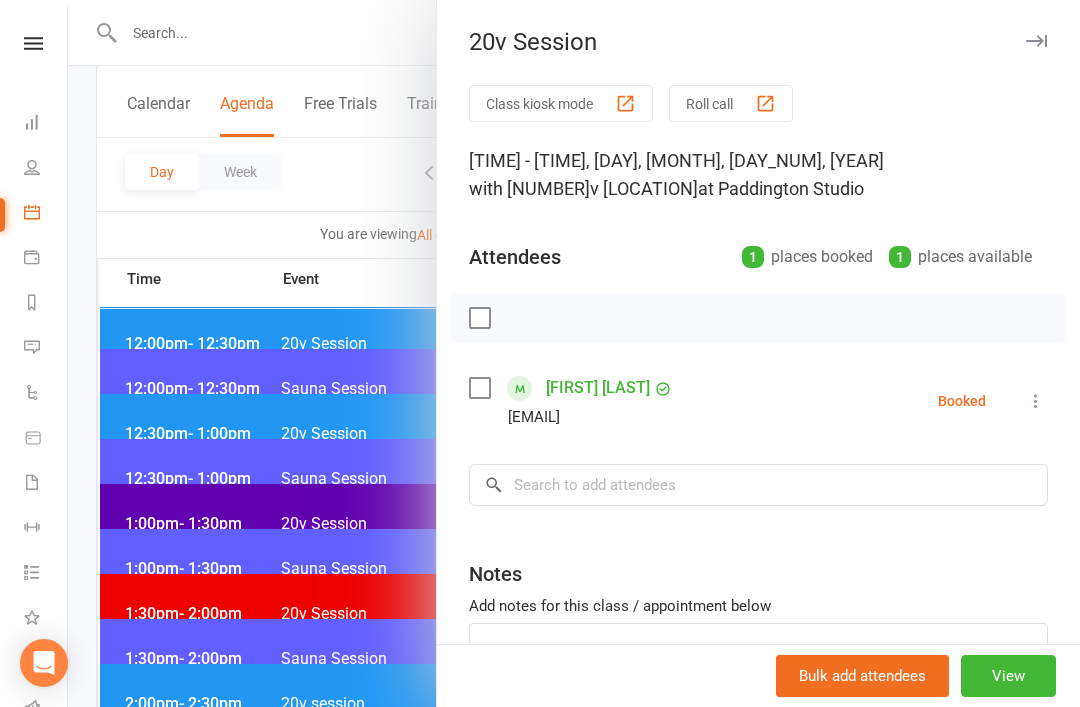 click at bounding box center [574, 353] 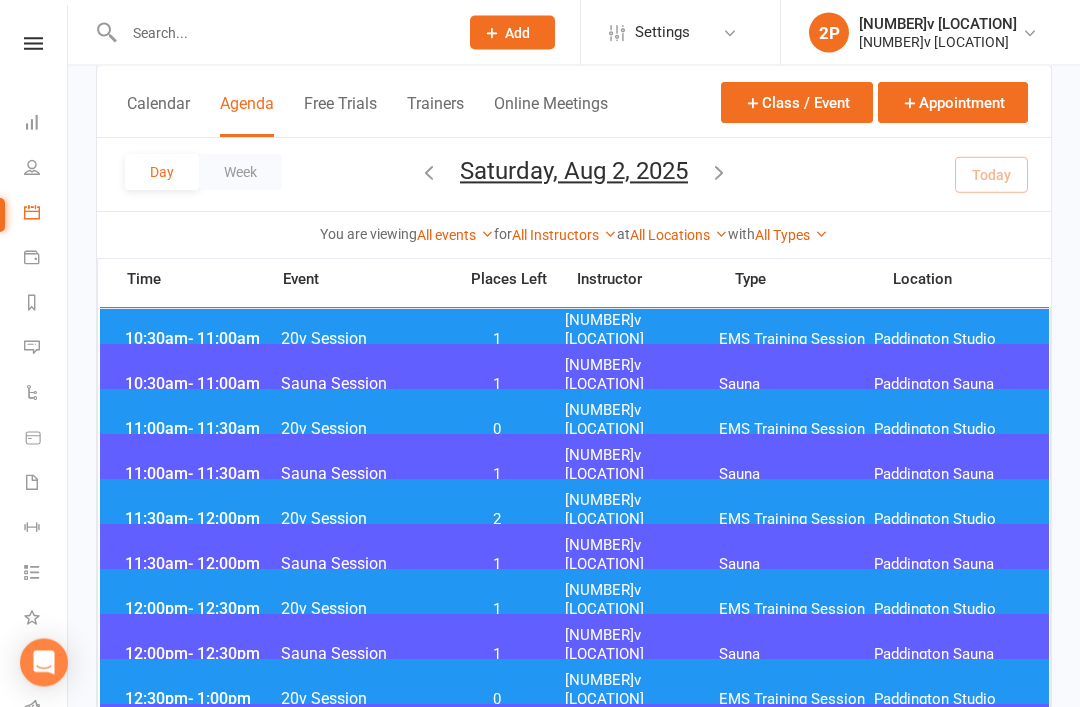 click on "20v Paddington" at bounding box center (642, 421) 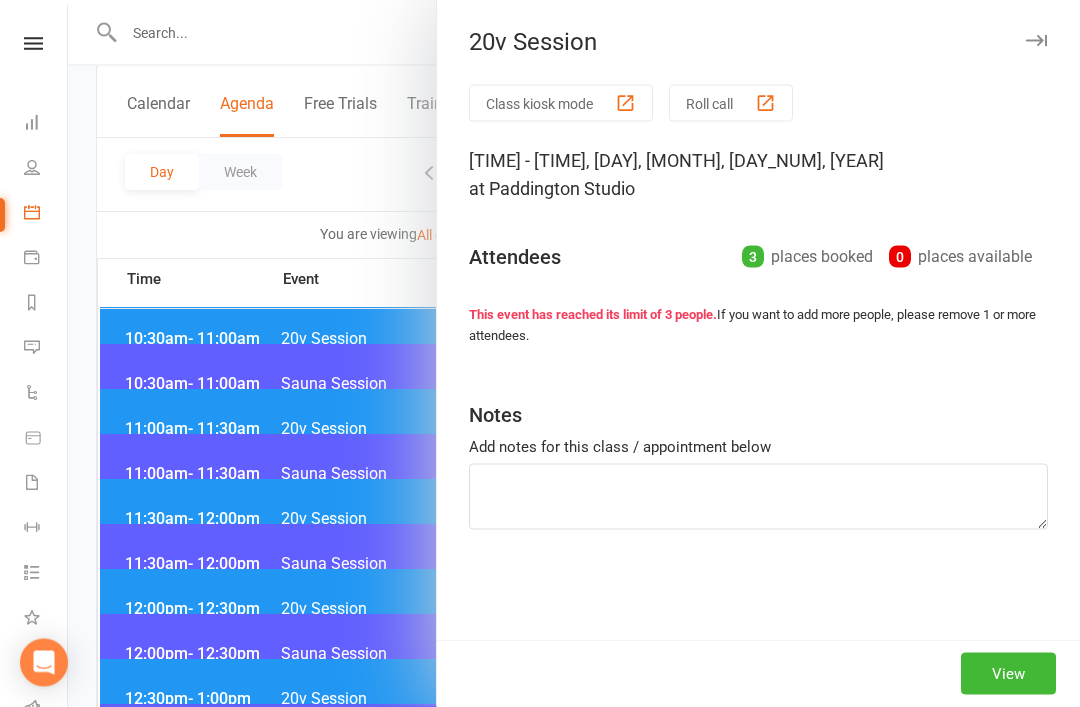scroll, scrollTop: 809, scrollLeft: 0, axis: vertical 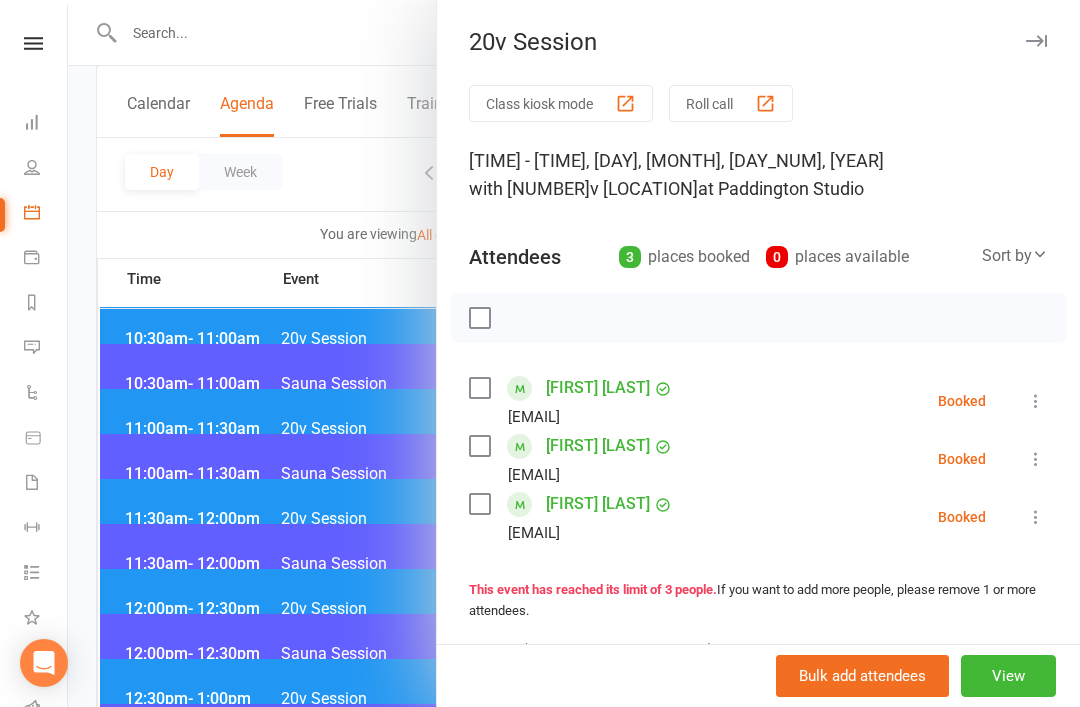 click at bounding box center [1036, 401] 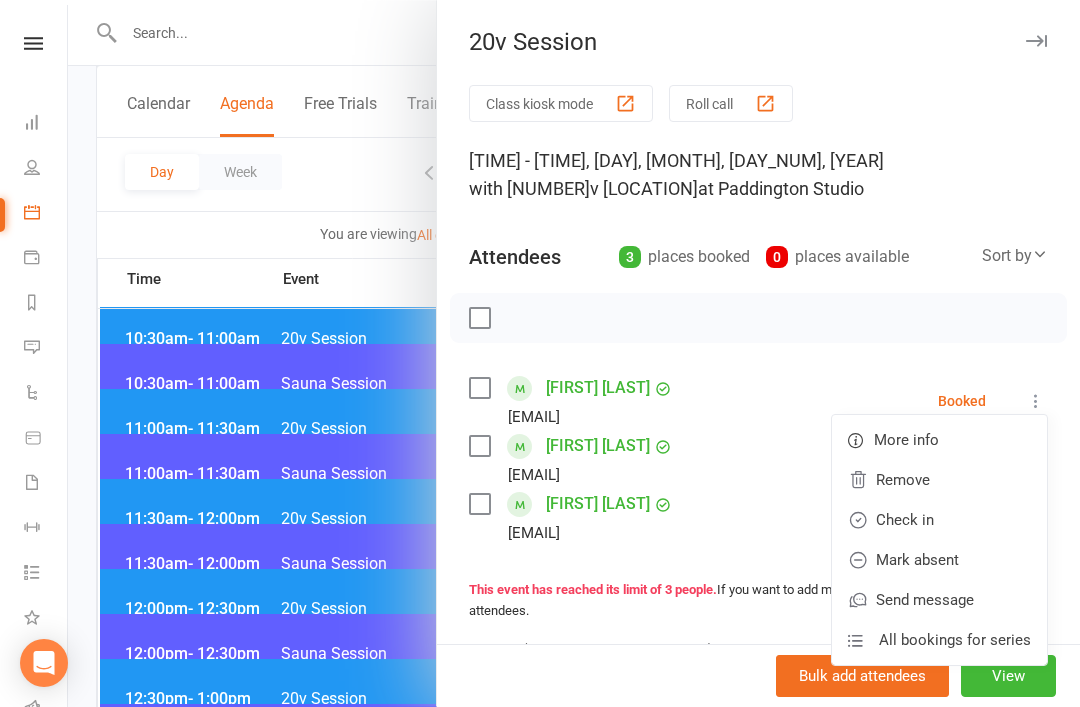 click on "Check in" at bounding box center (939, 520) 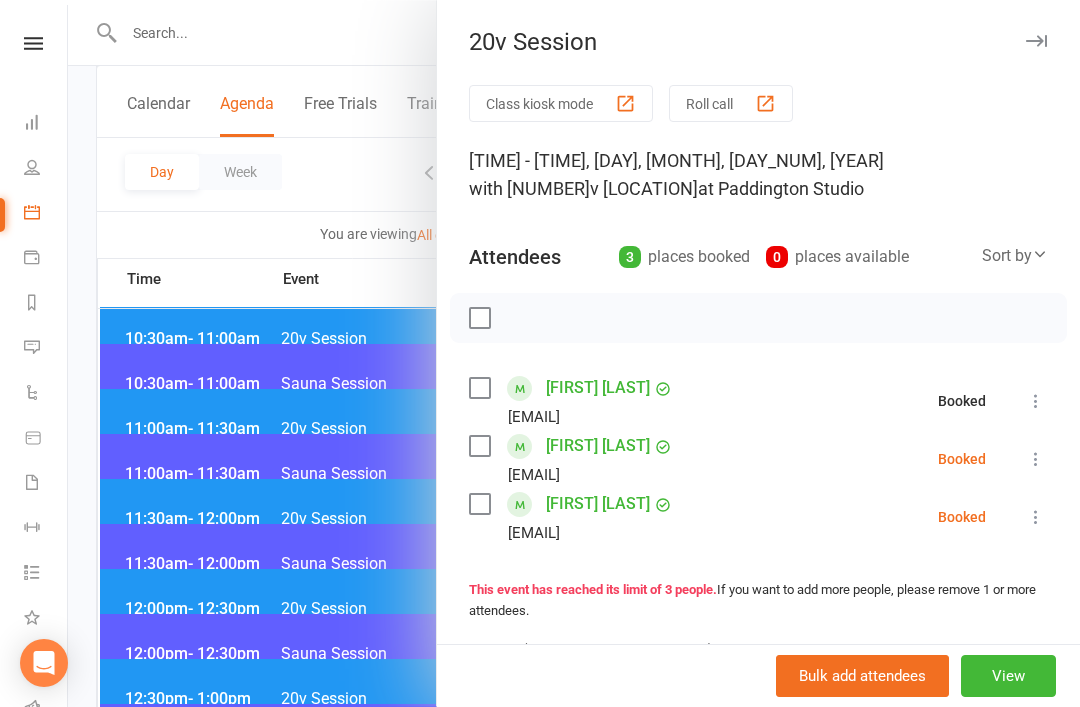 click at bounding box center [1036, 459] 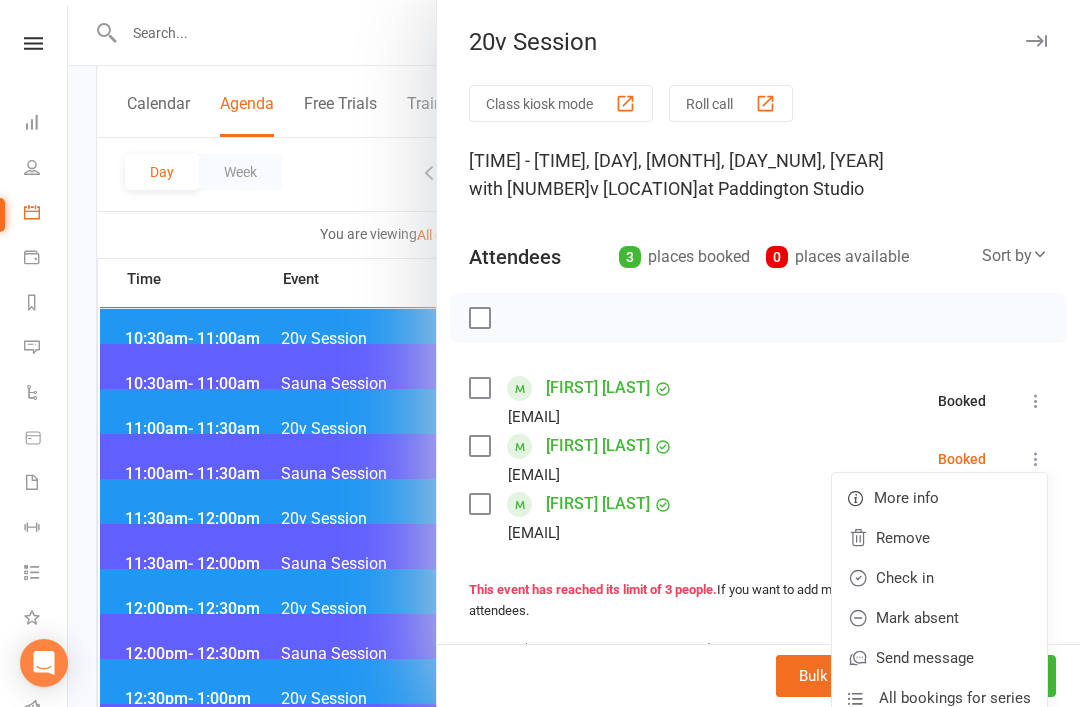 click on "Remove" at bounding box center (939, 538) 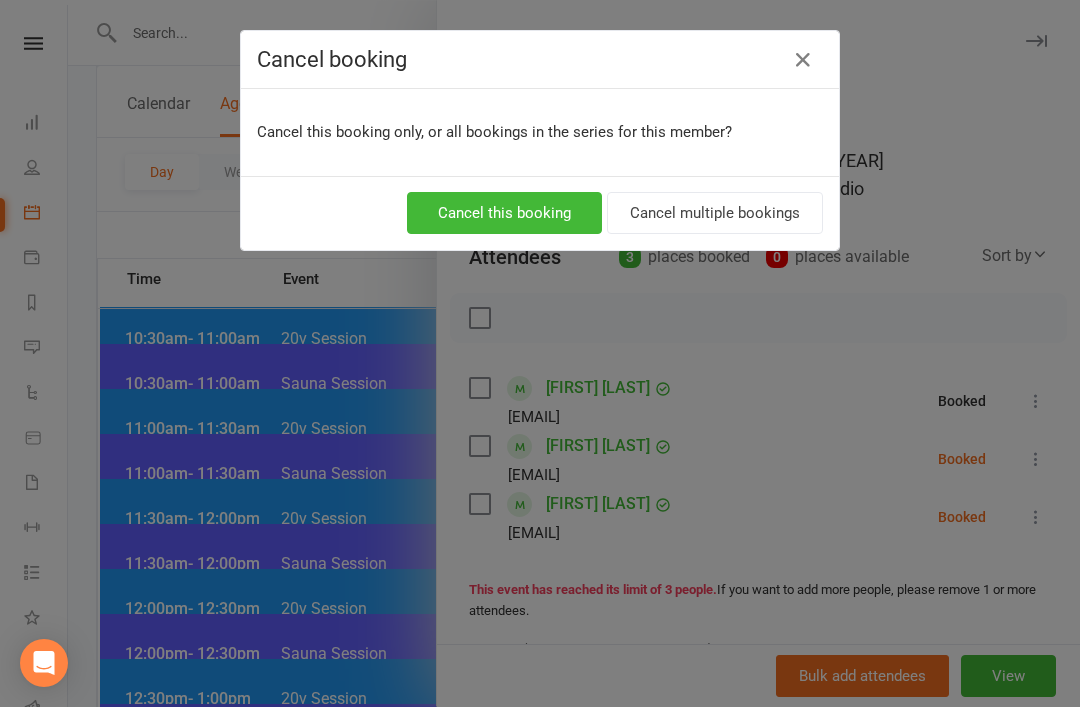 click at bounding box center [803, 60] 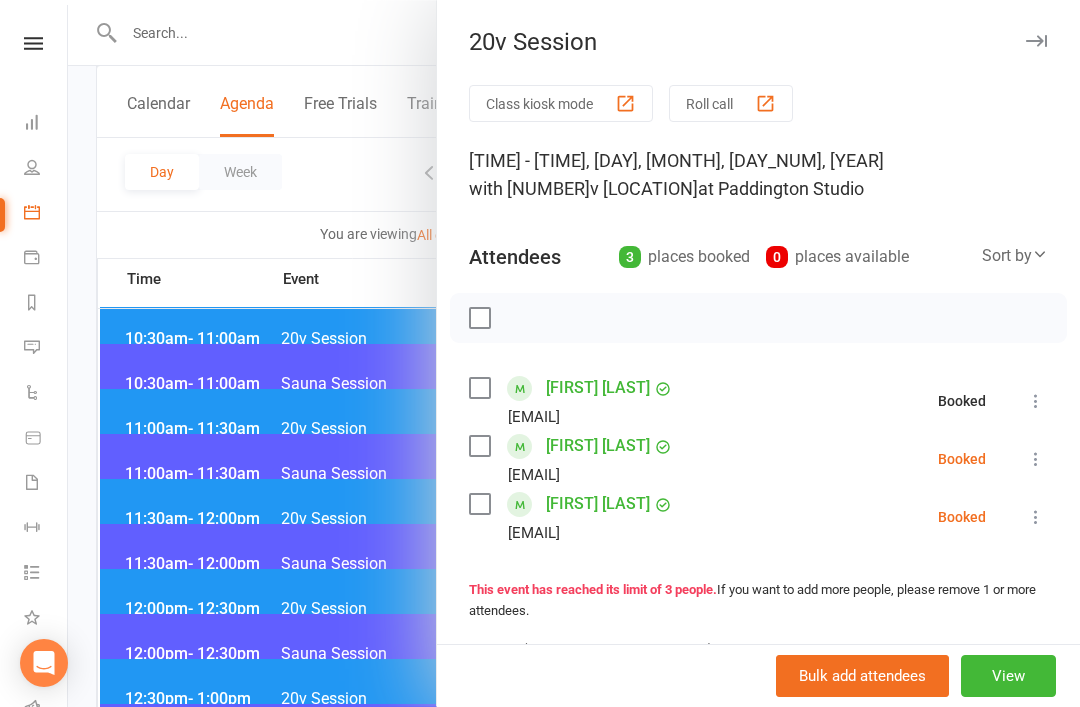click at bounding box center (1036, 459) 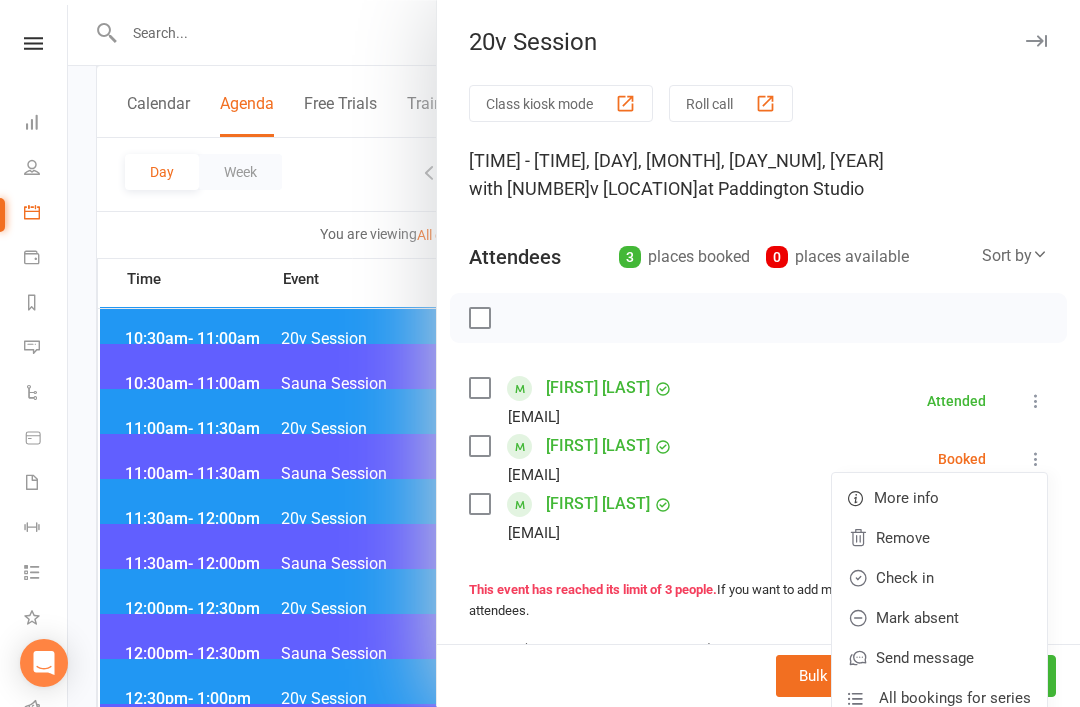 click on "Check in" at bounding box center (939, 578) 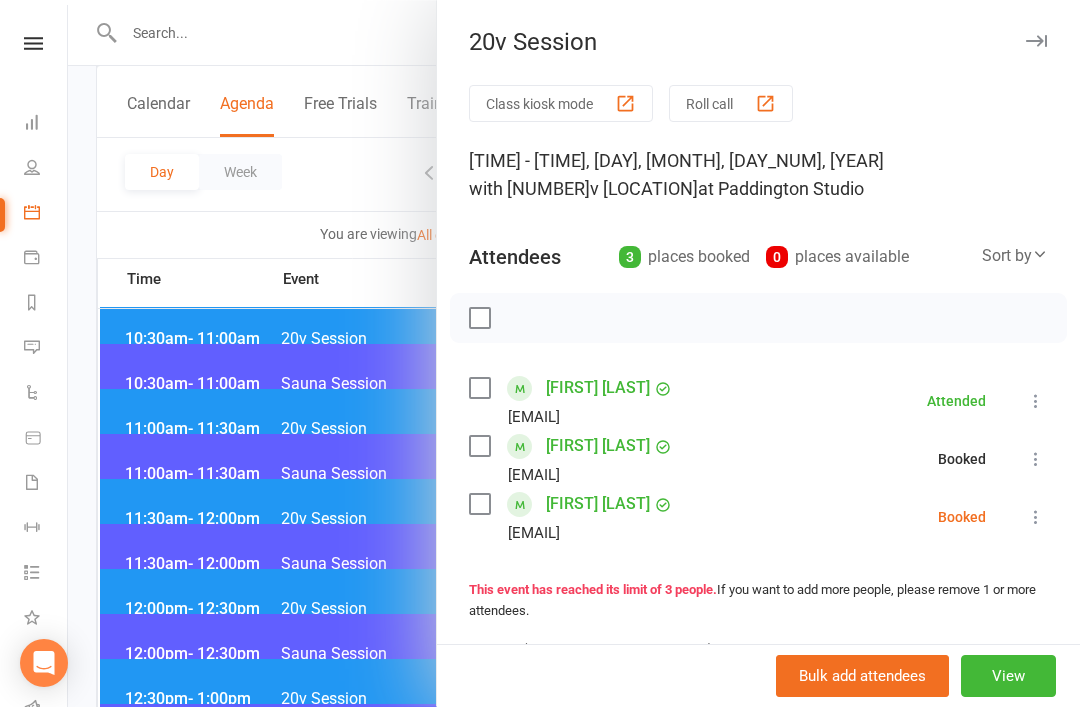 click at bounding box center [1036, 517] 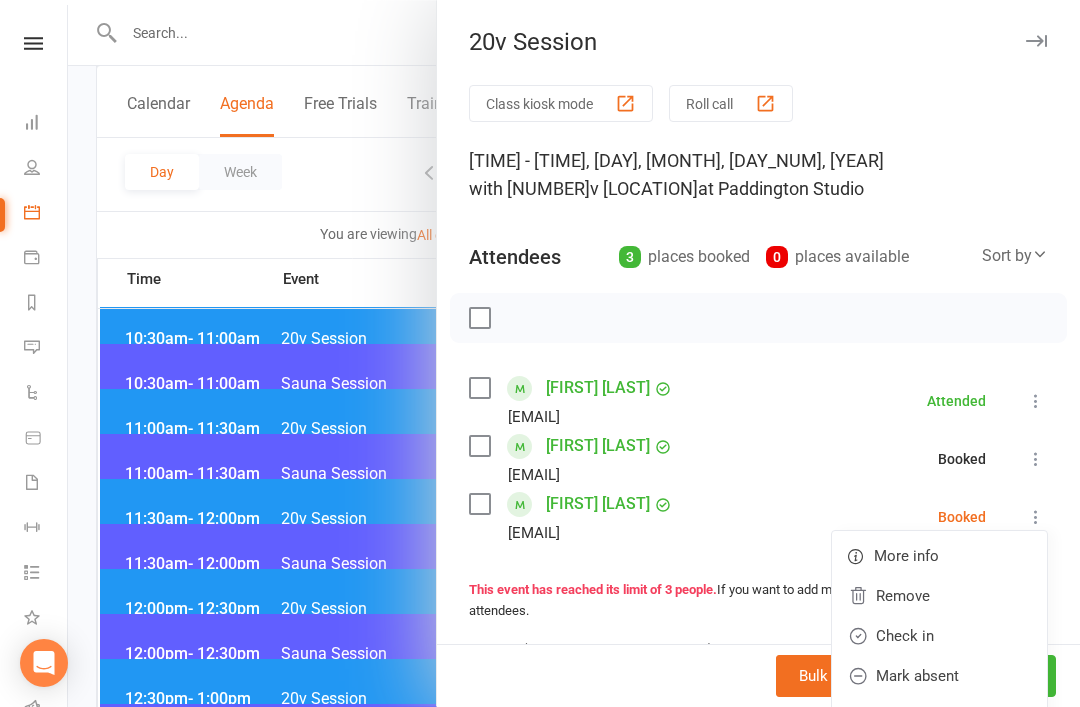 click on "Check in" at bounding box center (939, 636) 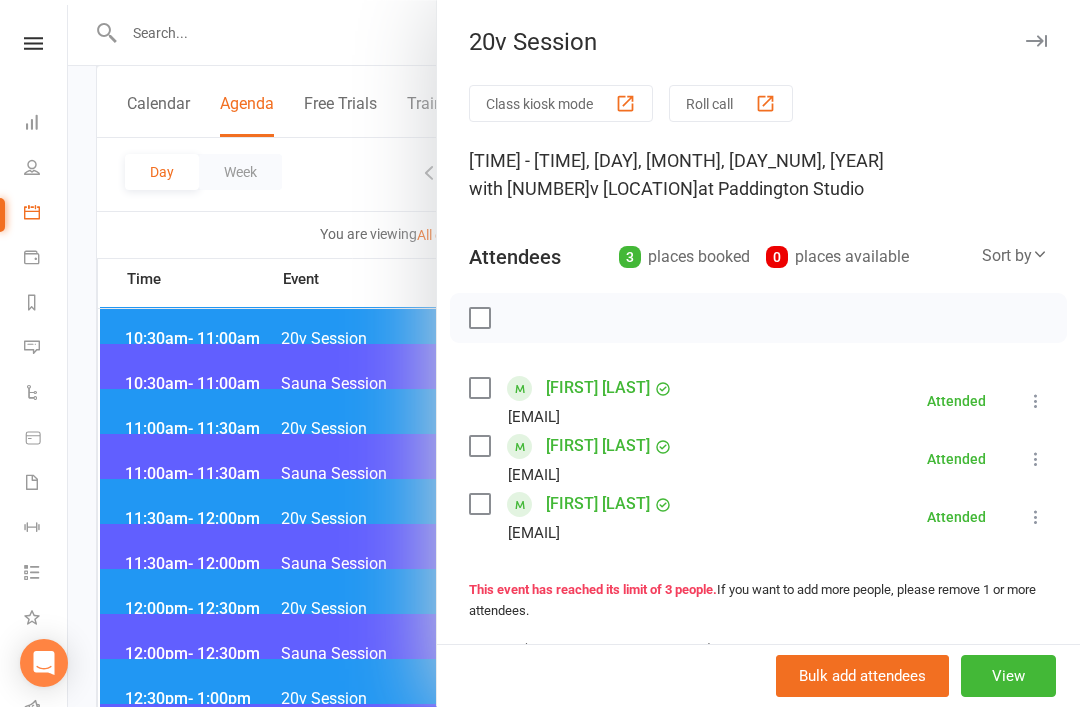 click at bounding box center (574, 353) 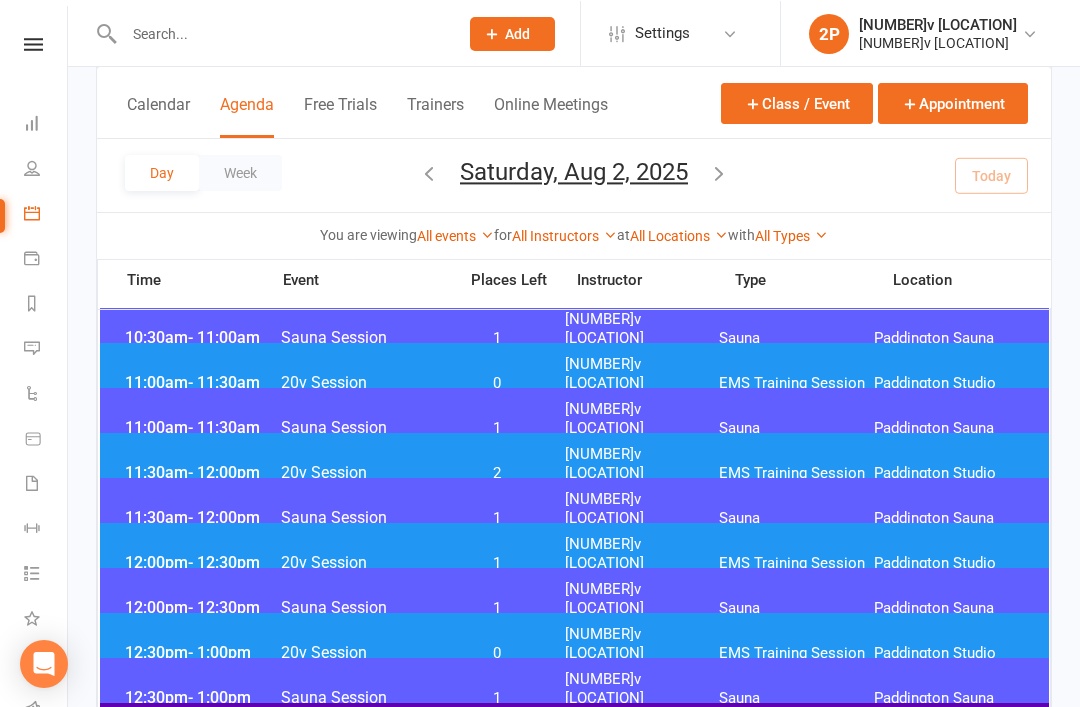 click on "11:00am  - 11:30am Sauna Session 1 20v Paddington Sauna Paddington Sauna" at bounding box center [574, 418] 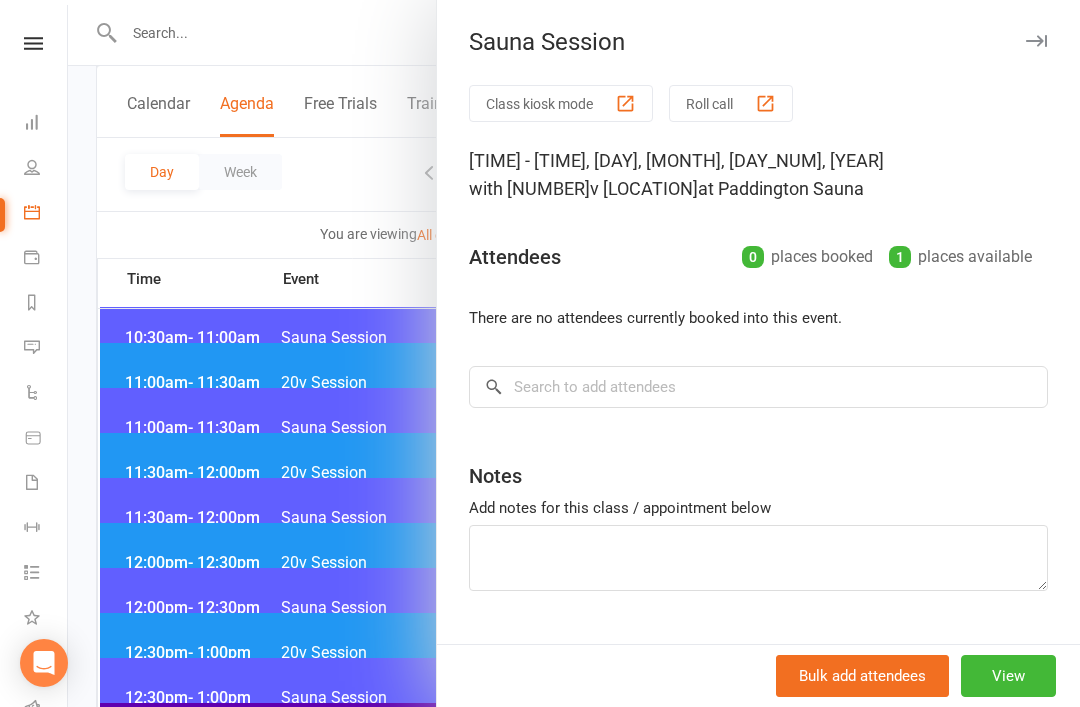 click at bounding box center [574, 353] 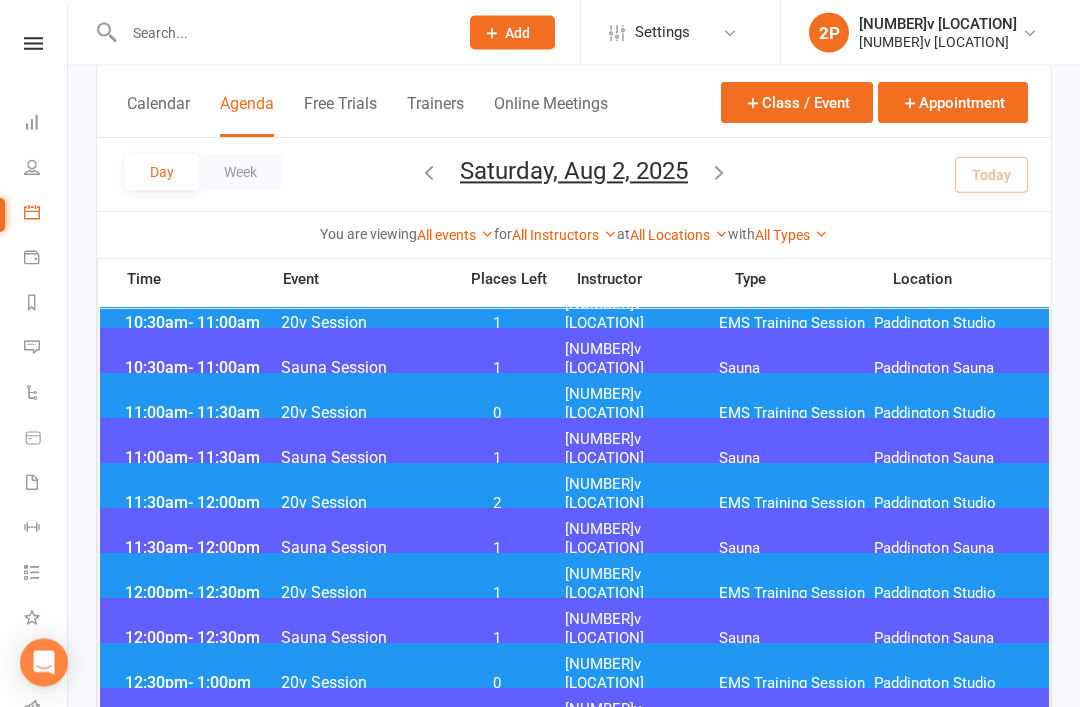scroll, scrollTop: 816, scrollLeft: 0, axis: vertical 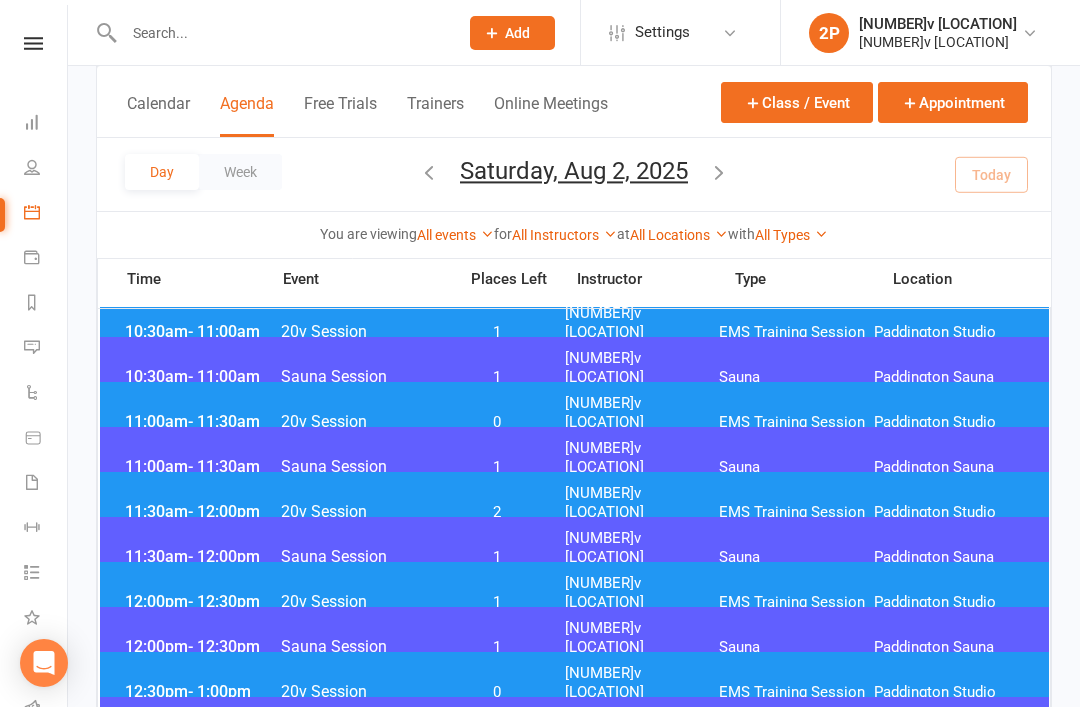 click on "20v Paddington" at bounding box center [642, 503] 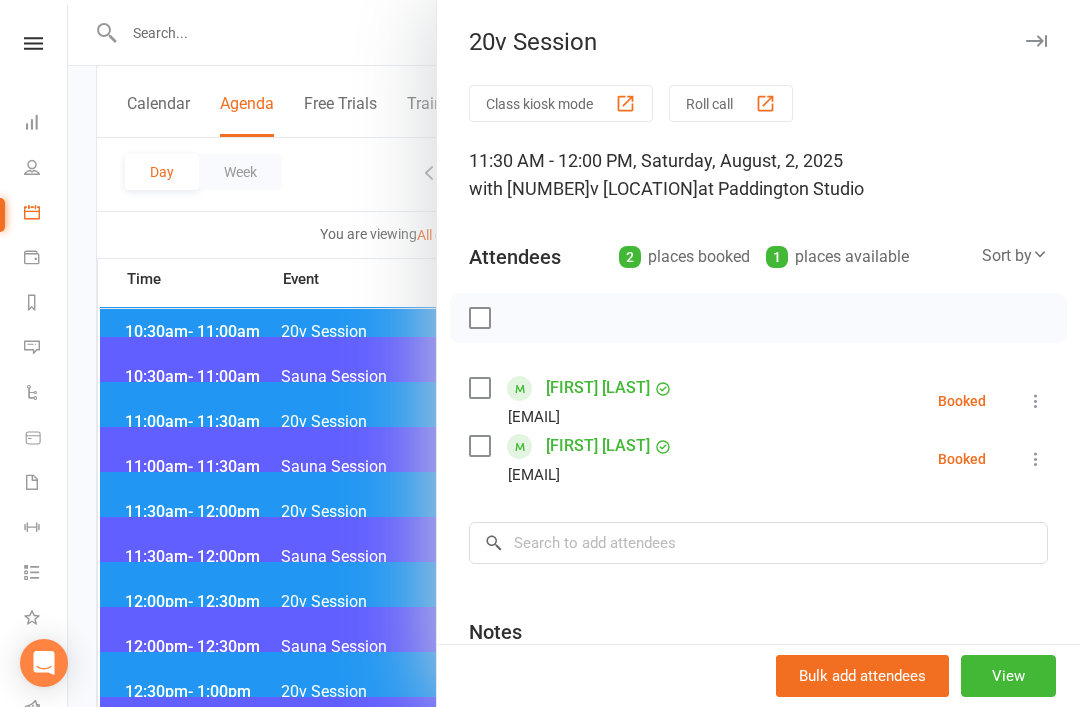 click at bounding box center (574, 353) 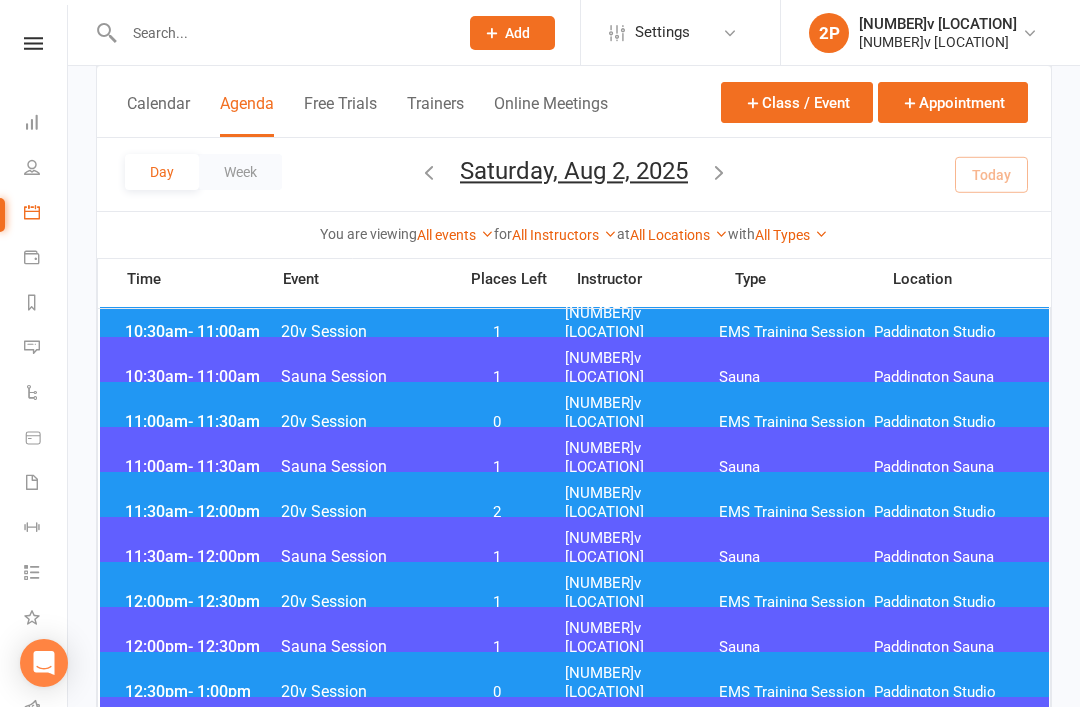 click on "2" at bounding box center [497, 512] 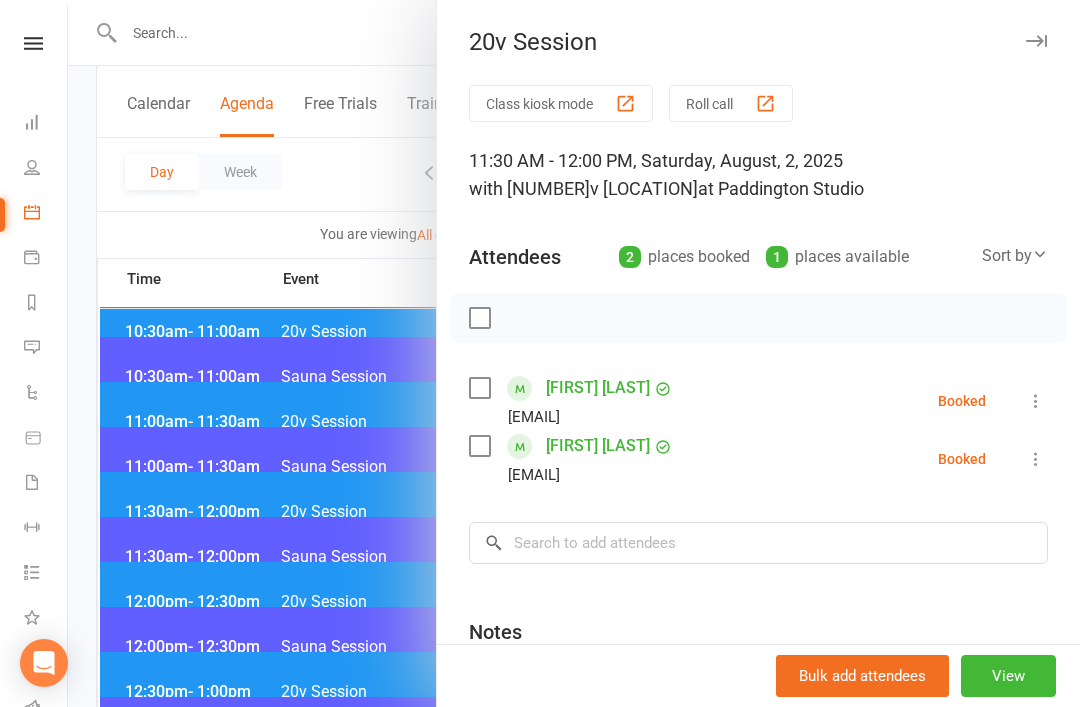 click at bounding box center [574, 353] 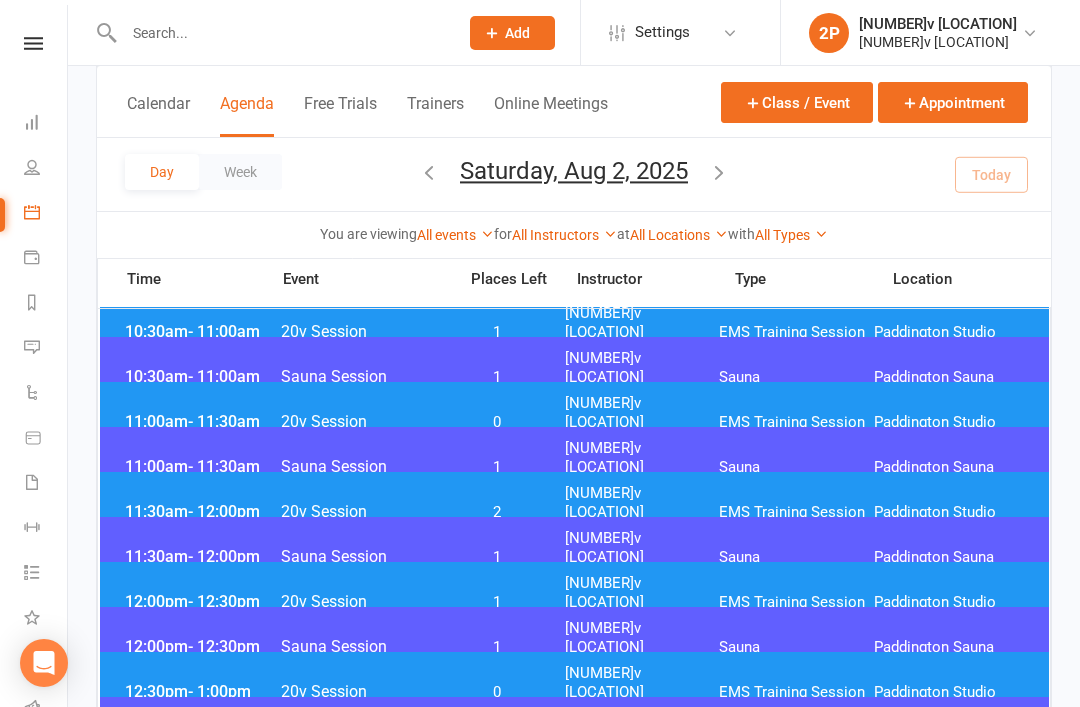 click on "20v Session" at bounding box center [362, 601] 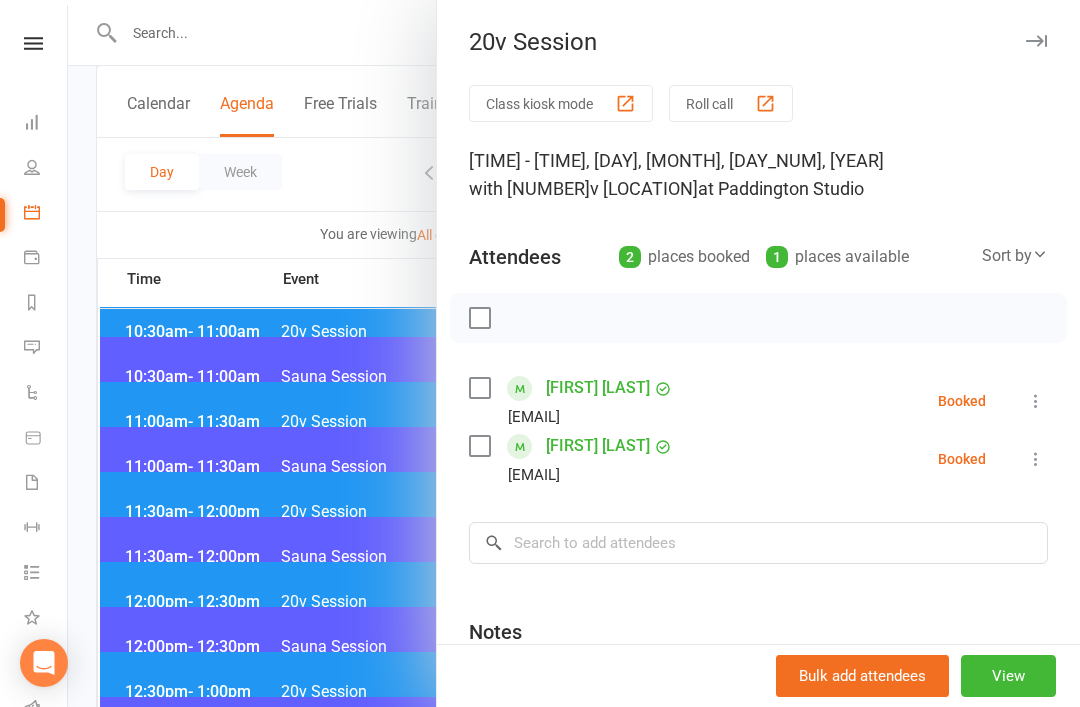 click at bounding box center (574, 353) 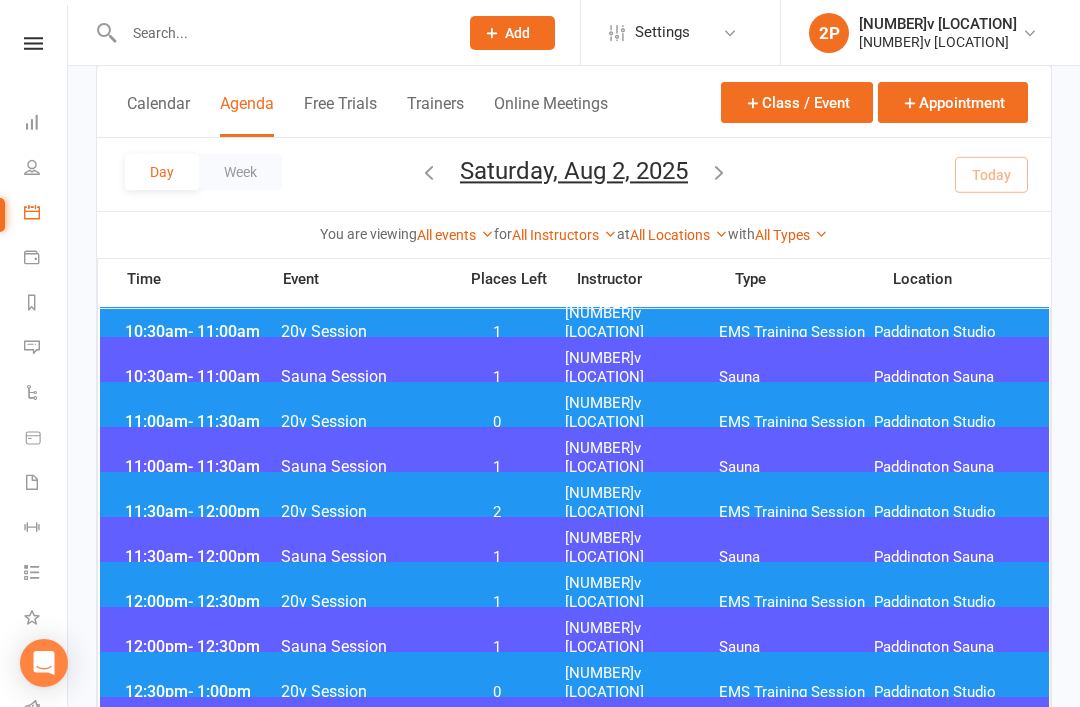 click on "12:30pm  - 1:00pm 20v Session 0 20v Paddington EMS Training Session Paddington Studio" at bounding box center (574, 683) 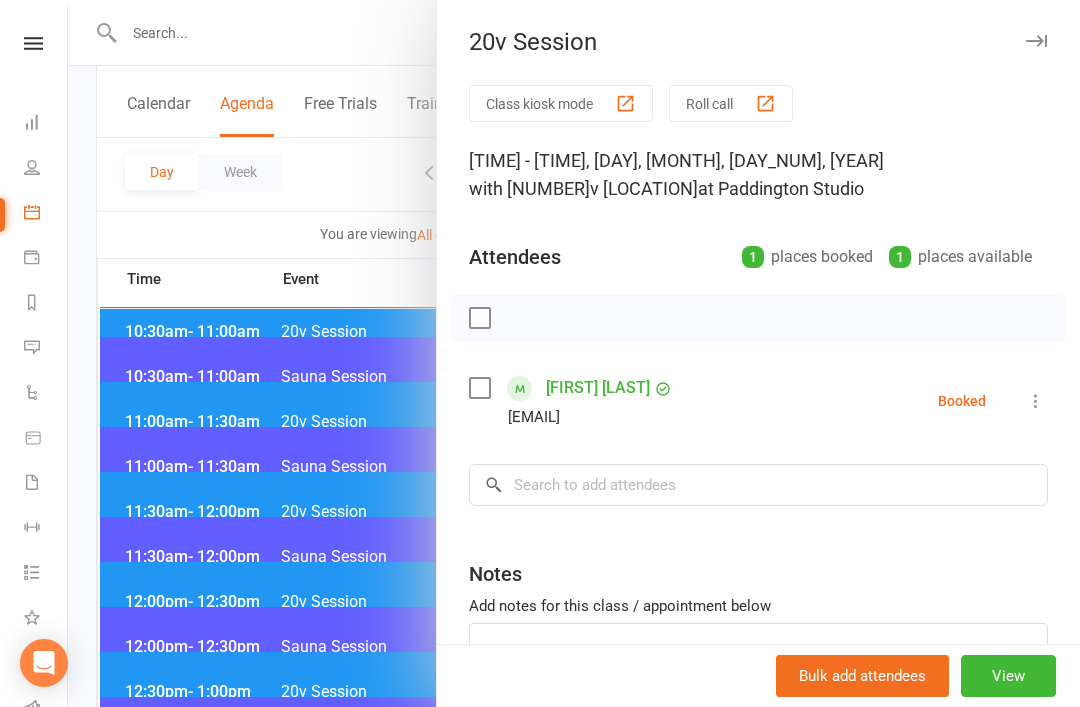 click at bounding box center [574, 353] 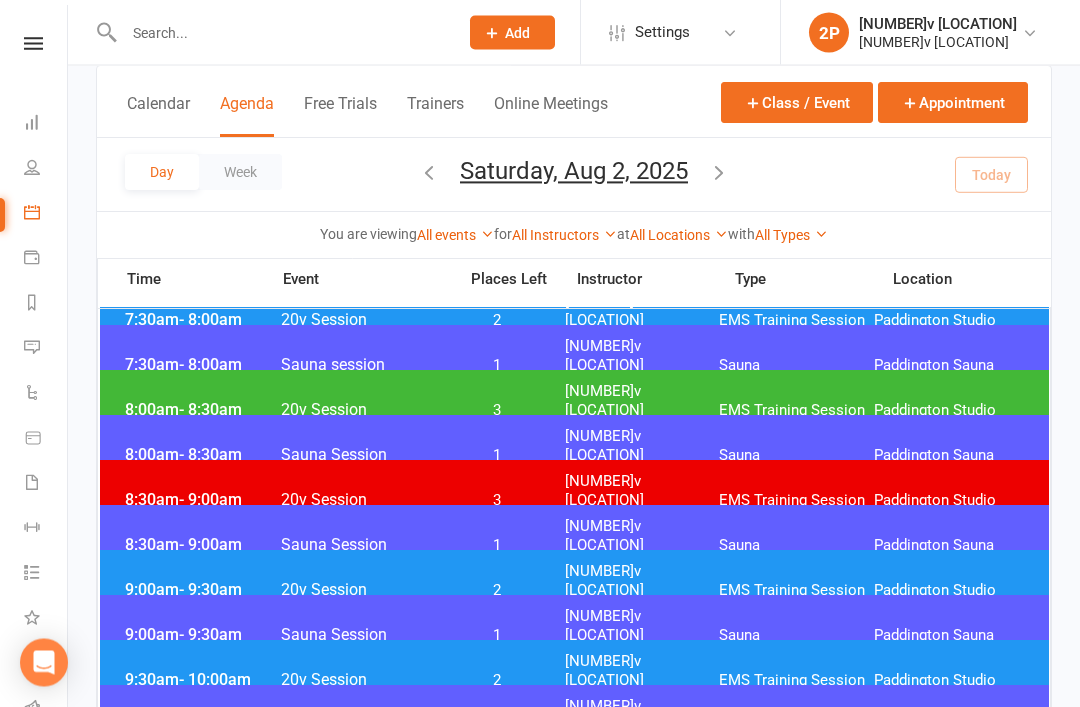 scroll, scrollTop: 4, scrollLeft: 0, axis: vertical 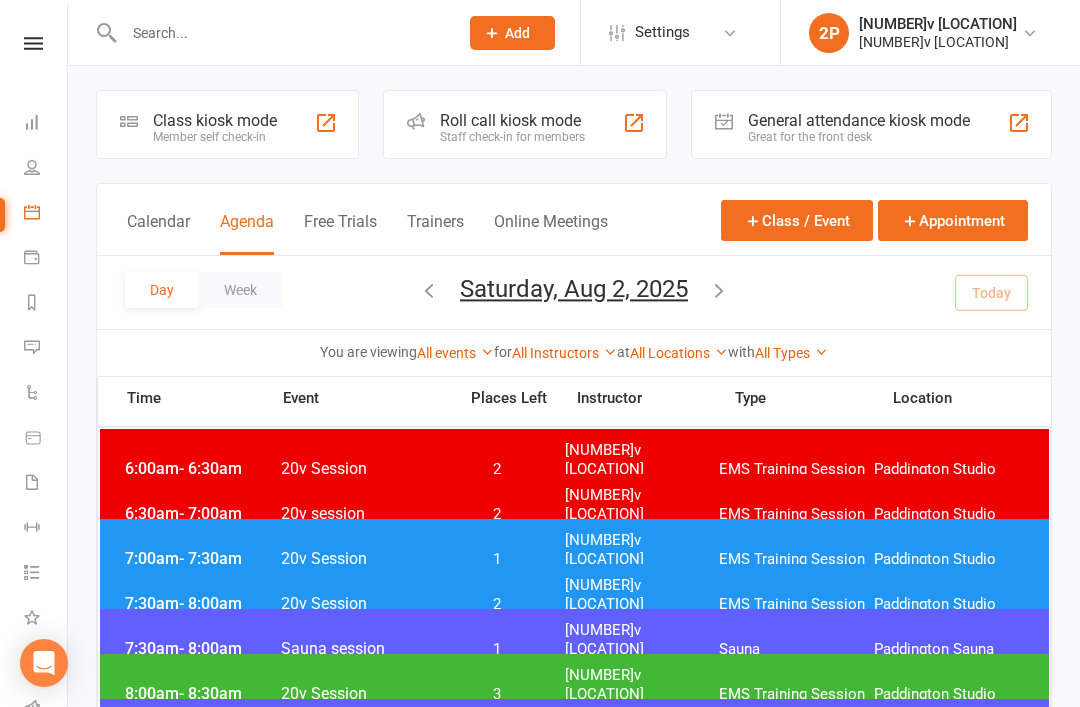 click on "Online Meetings" at bounding box center (551, 233) 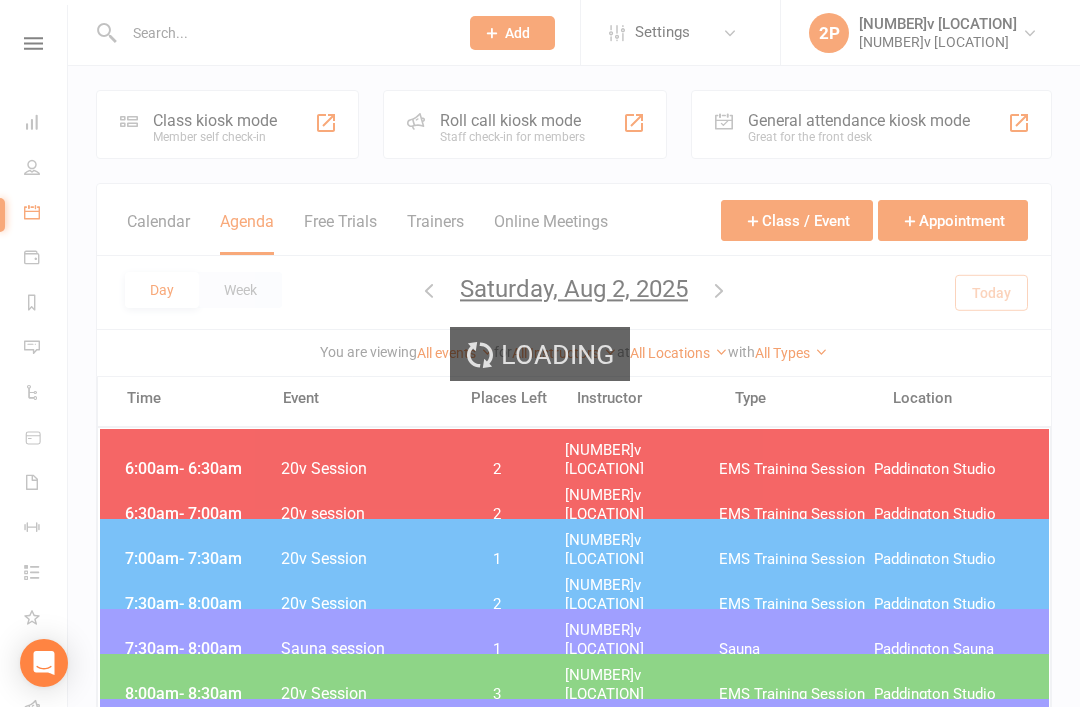 scroll, scrollTop: 0, scrollLeft: 0, axis: both 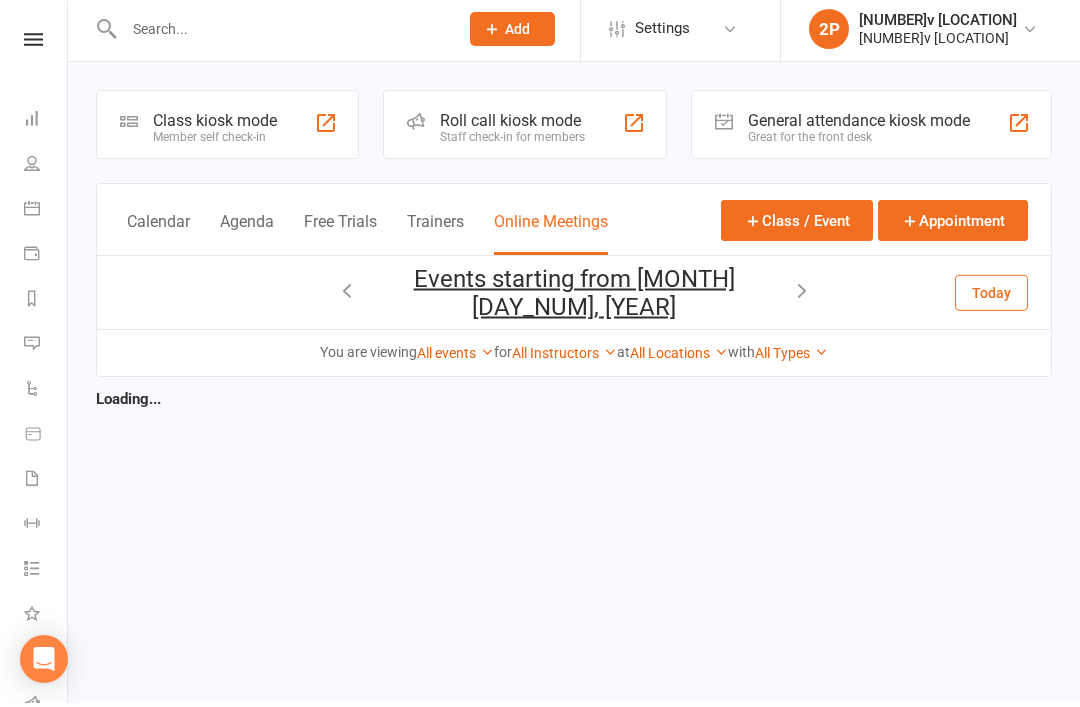 click on "Agenda" at bounding box center (247, 237) 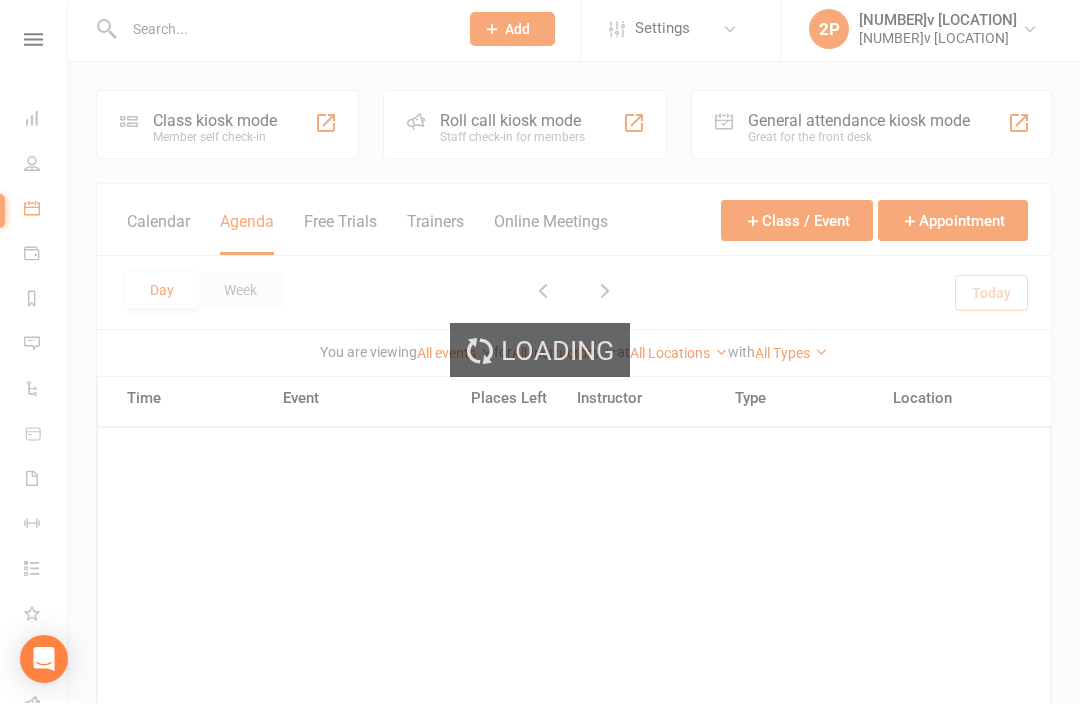 scroll, scrollTop: 4, scrollLeft: 0, axis: vertical 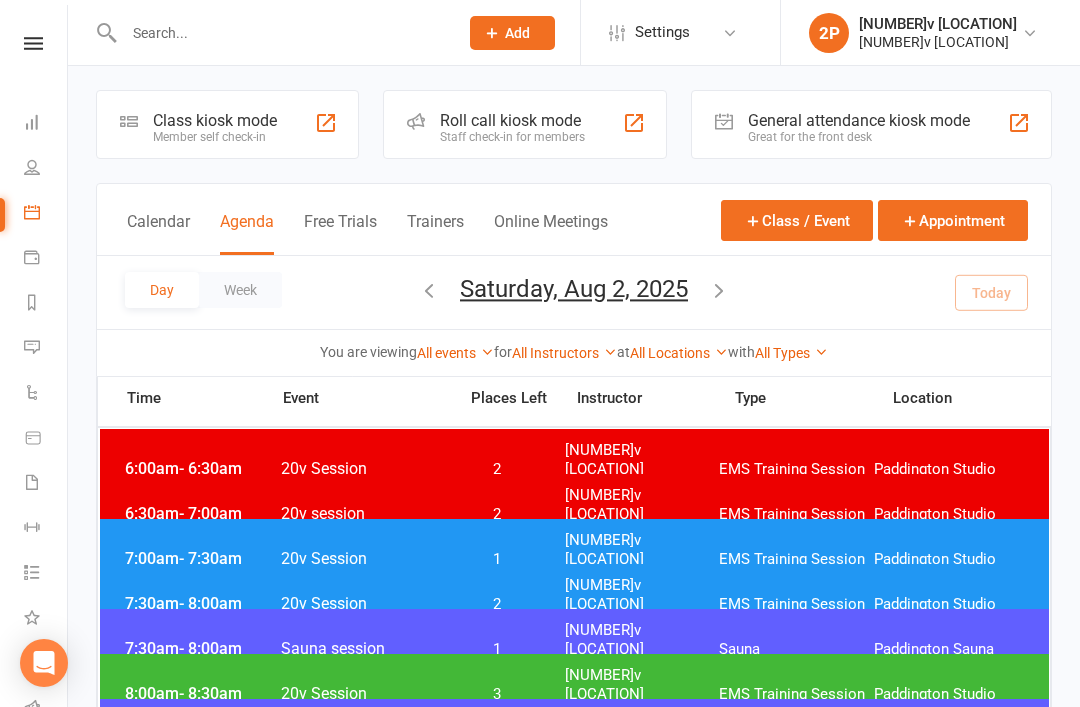 click on "Saturday, Aug 2, 2025" at bounding box center [574, 289] 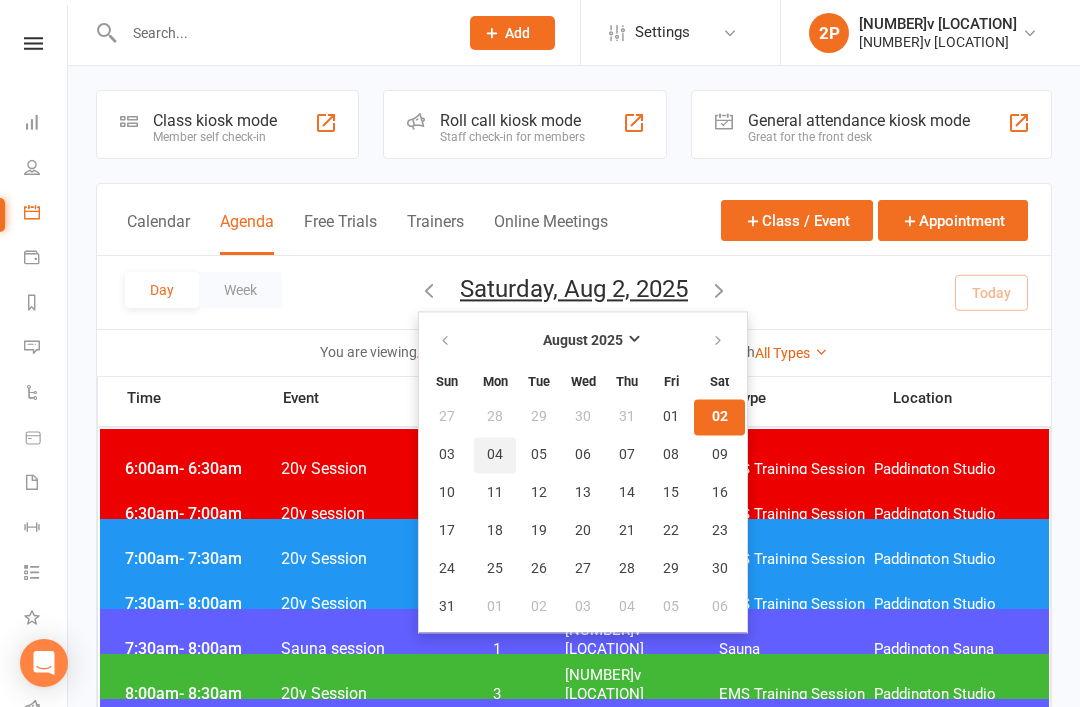 click on "04" at bounding box center (495, 455) 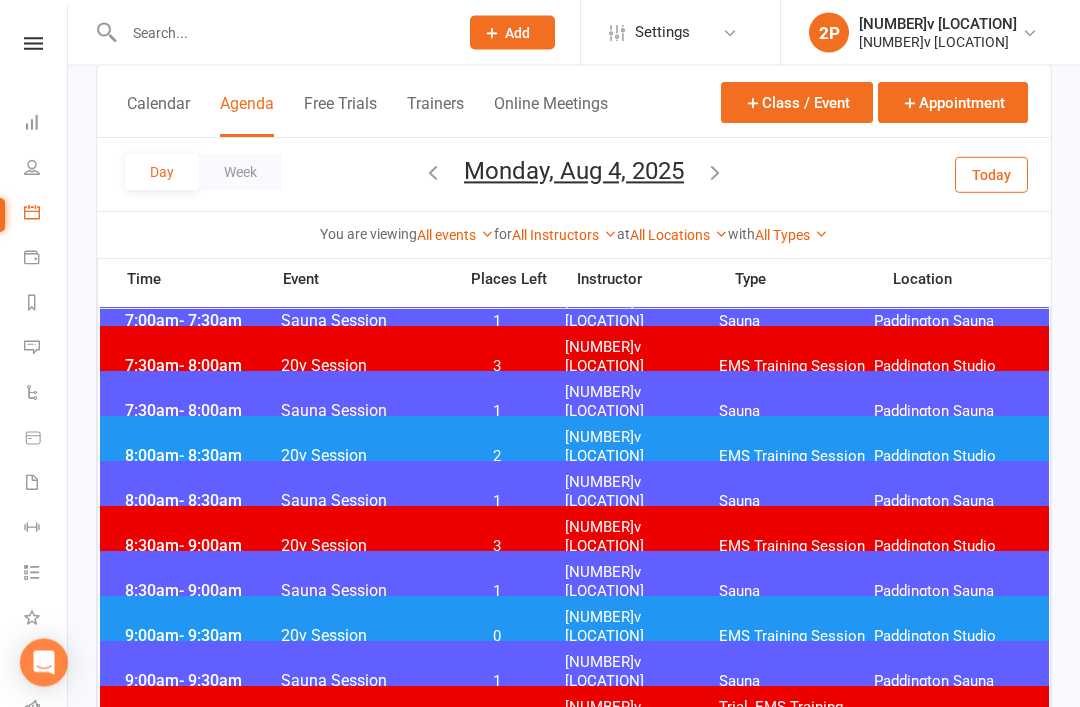 click on "0" at bounding box center [497, 637] 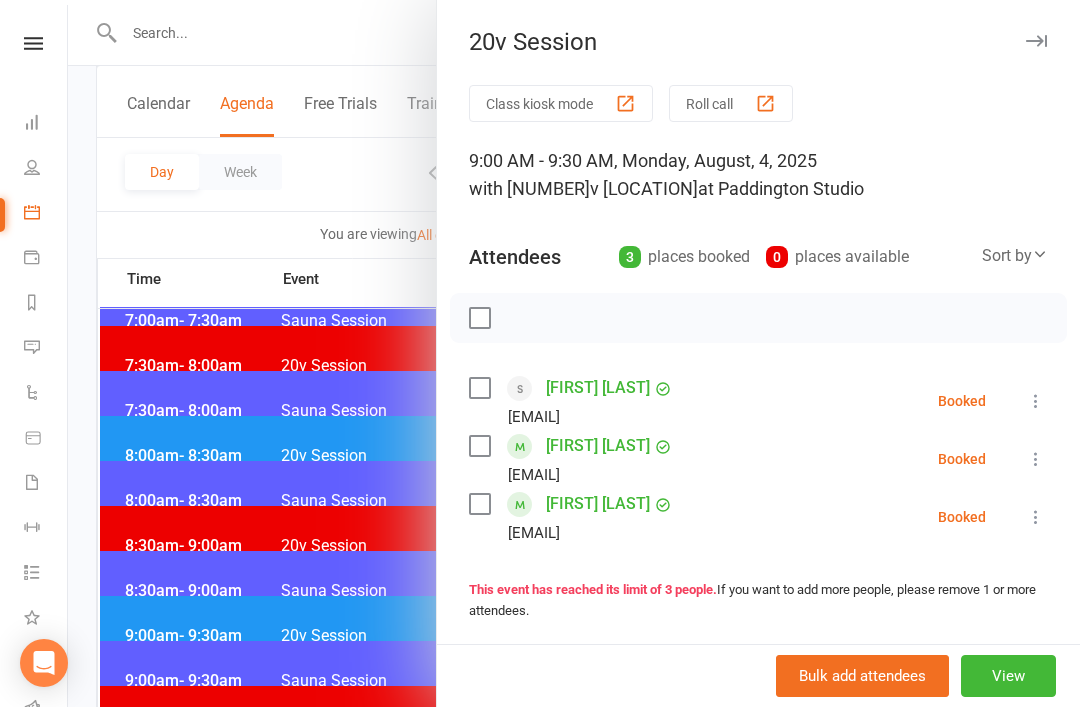 click at bounding box center [574, 353] 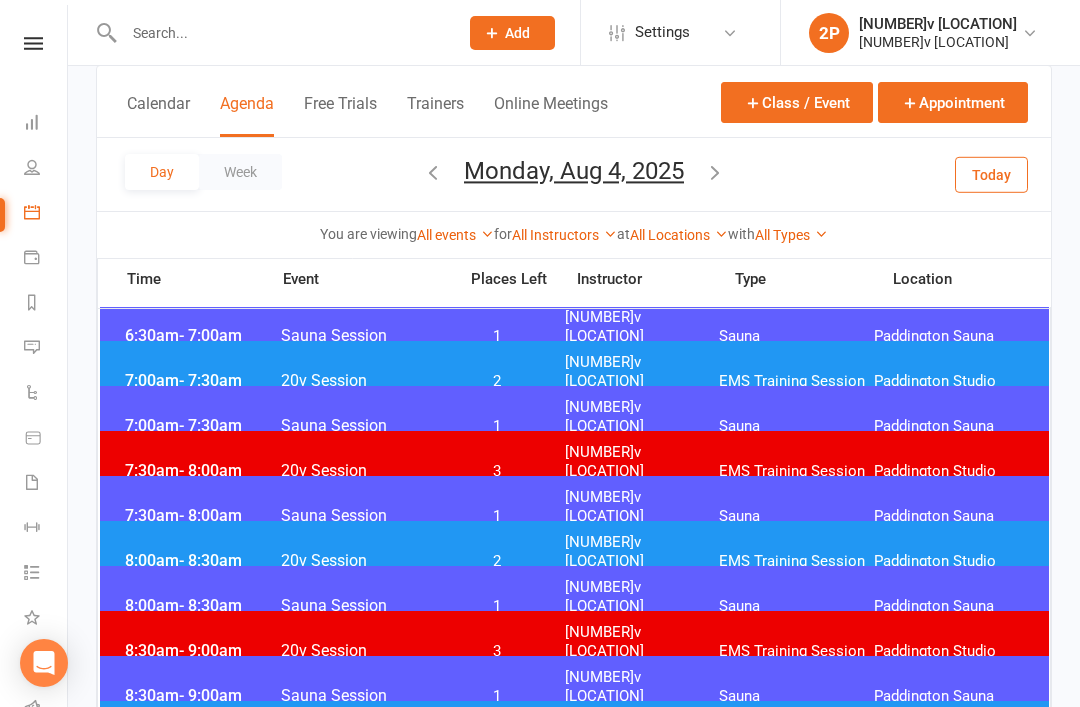 scroll, scrollTop: 0, scrollLeft: 0, axis: both 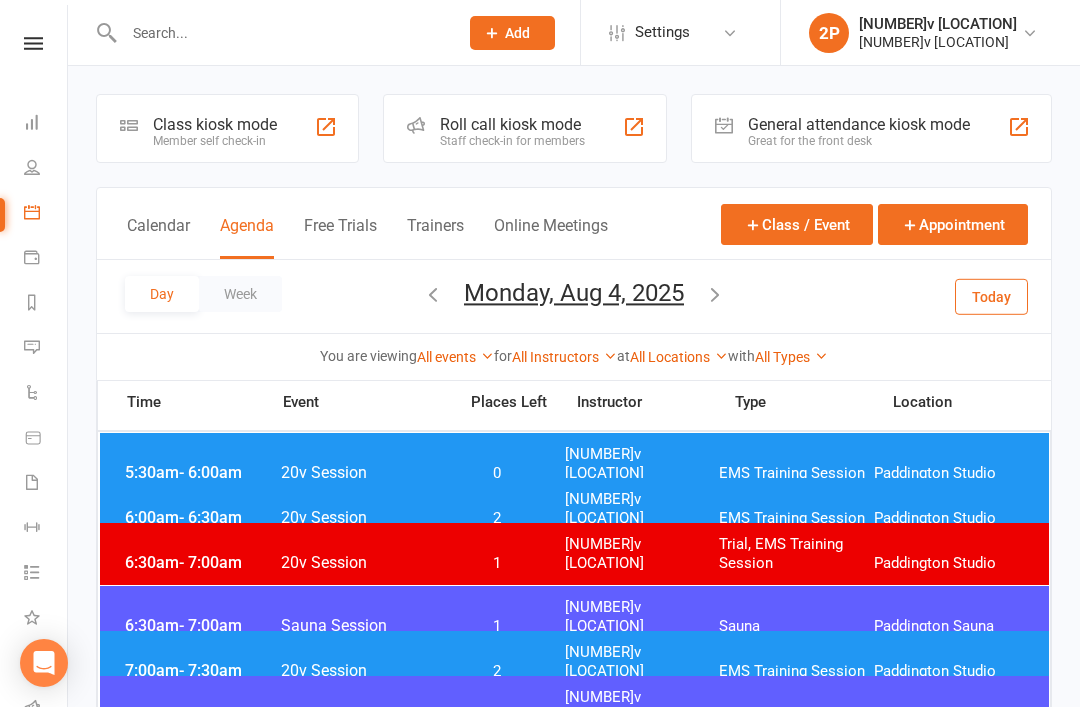 click on "Today" at bounding box center (991, 296) 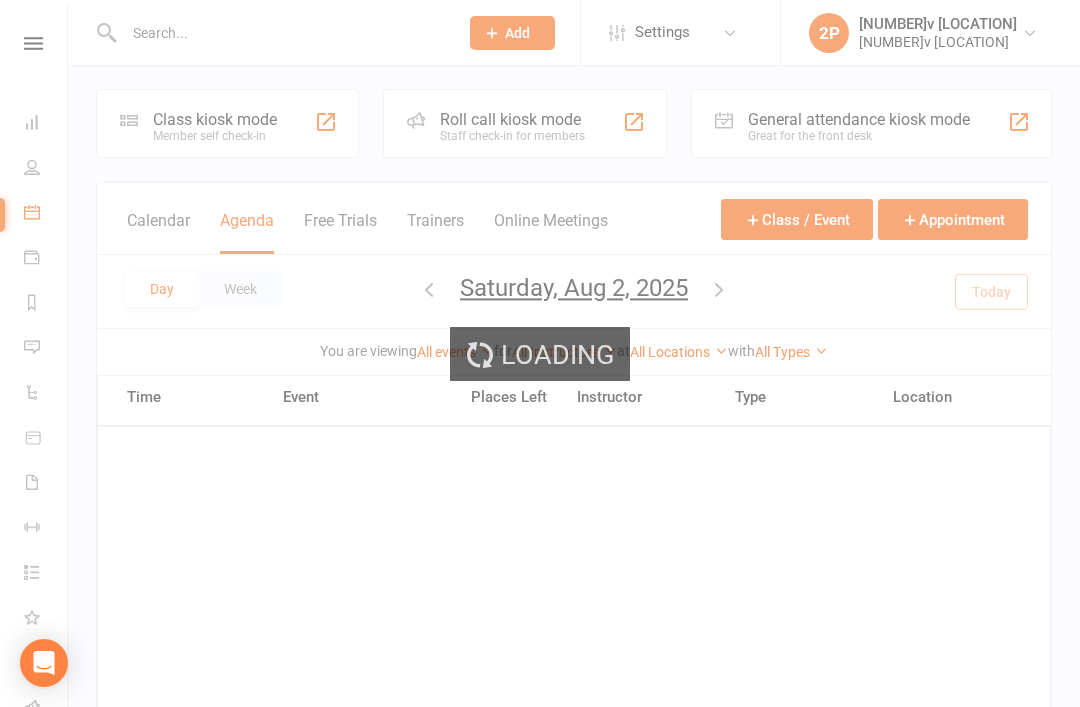scroll, scrollTop: 0, scrollLeft: 0, axis: both 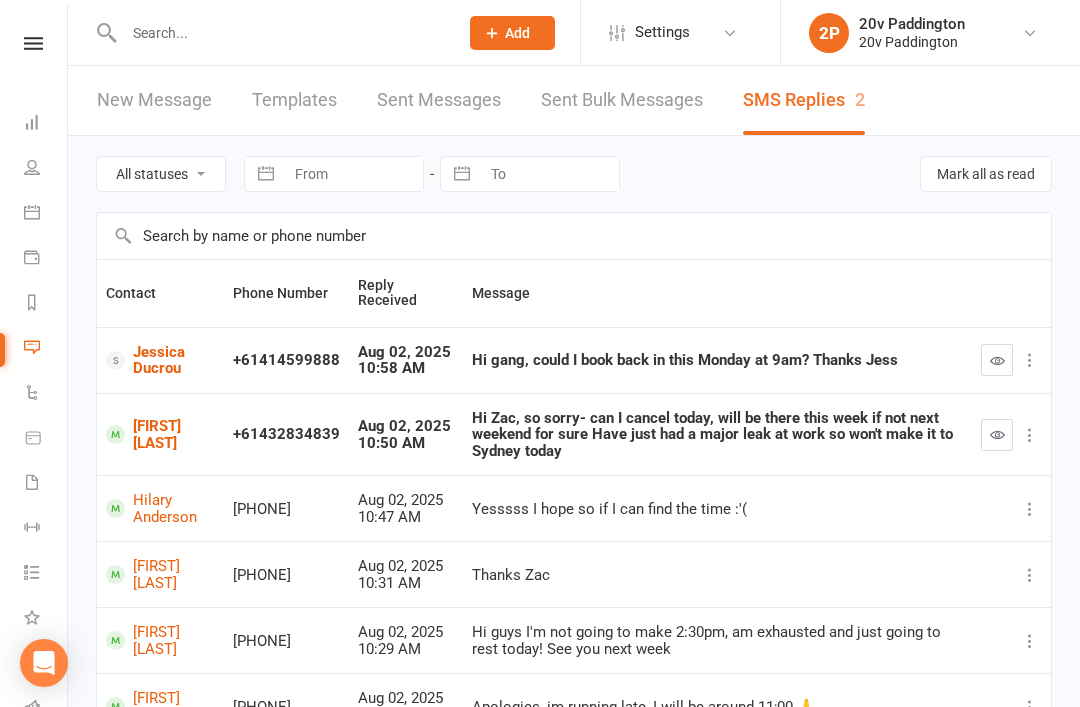 click at bounding box center [270, 32] 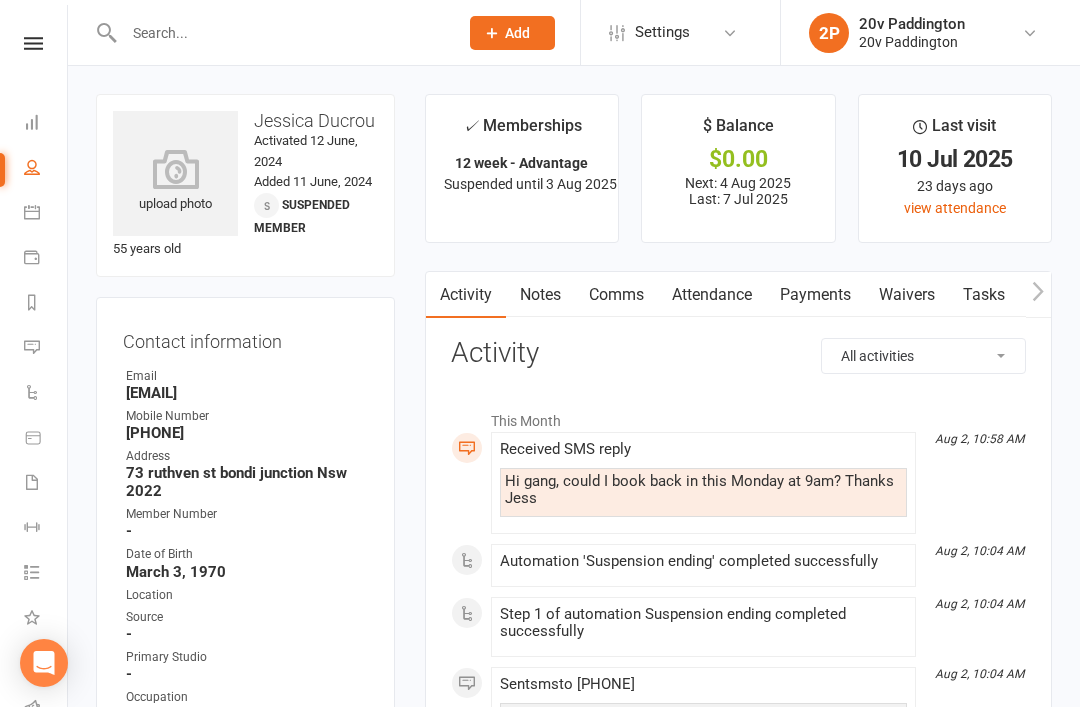 click on "Comms" at bounding box center [616, 295] 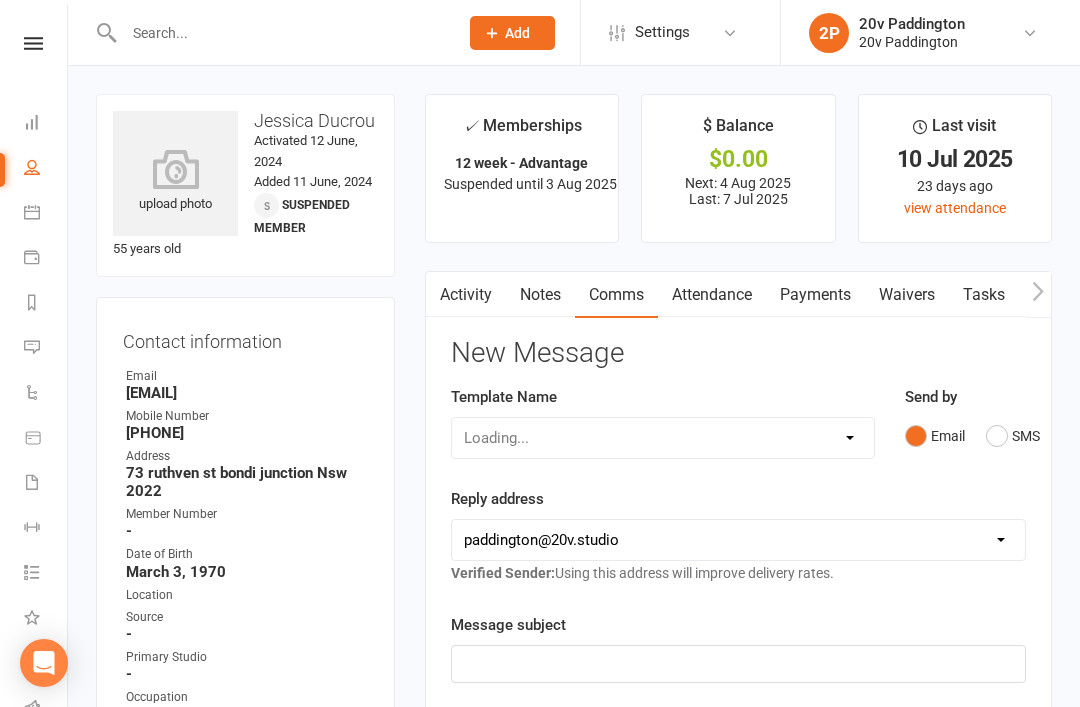 click on "SMS" at bounding box center [1013, 436] 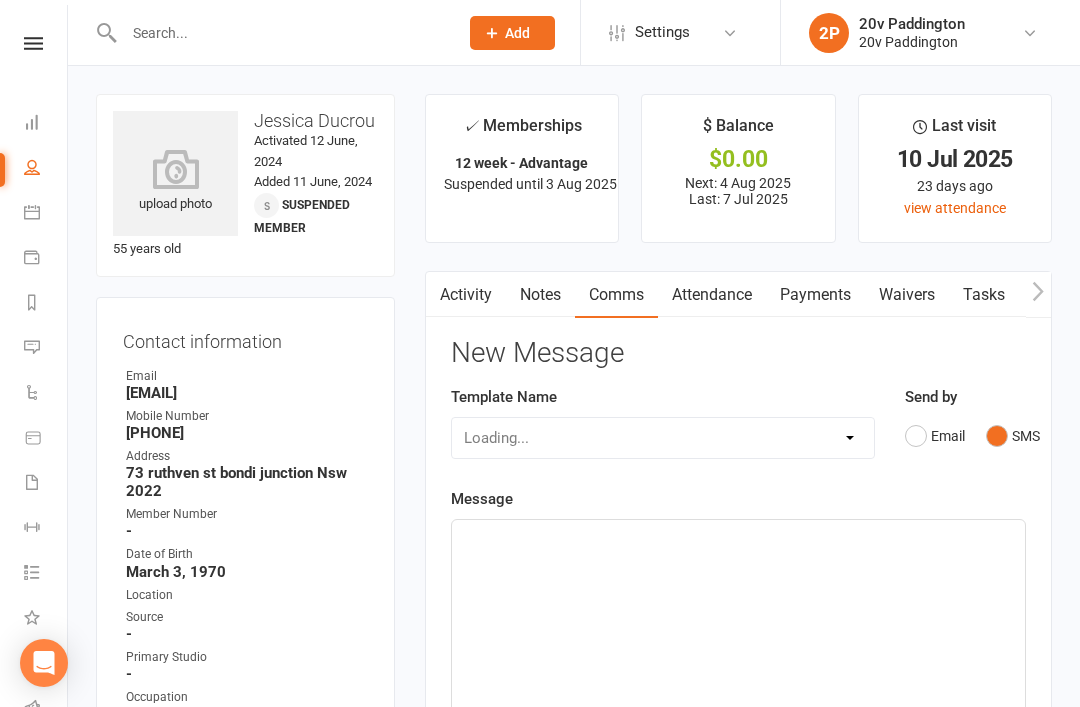 click on "﻿" 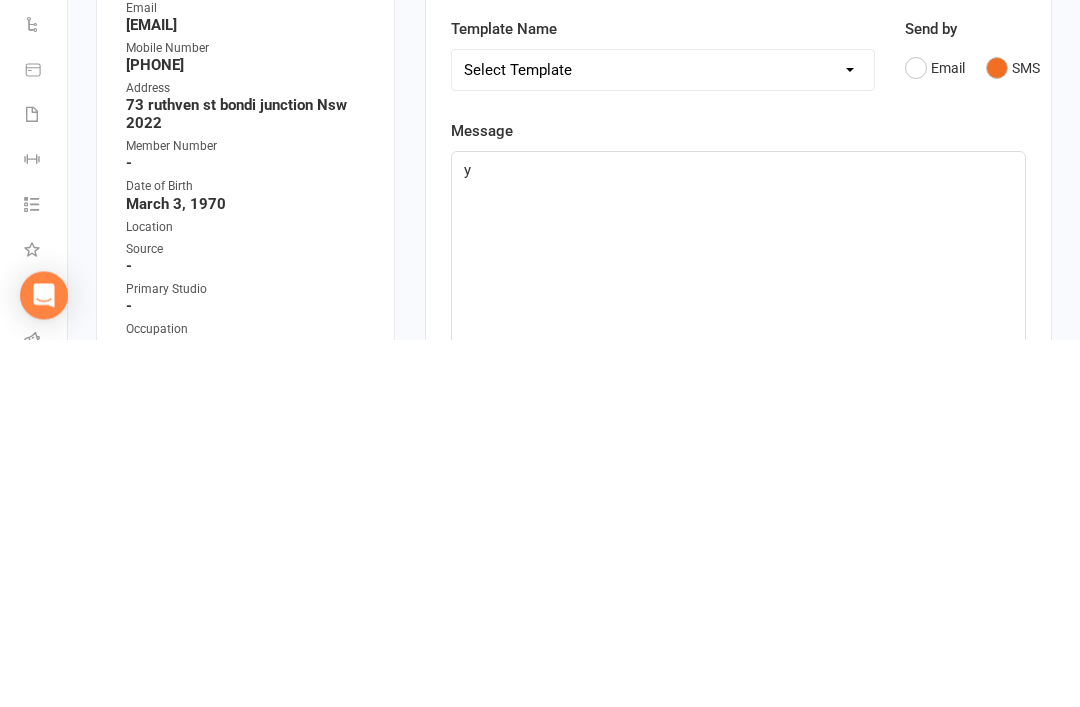 type 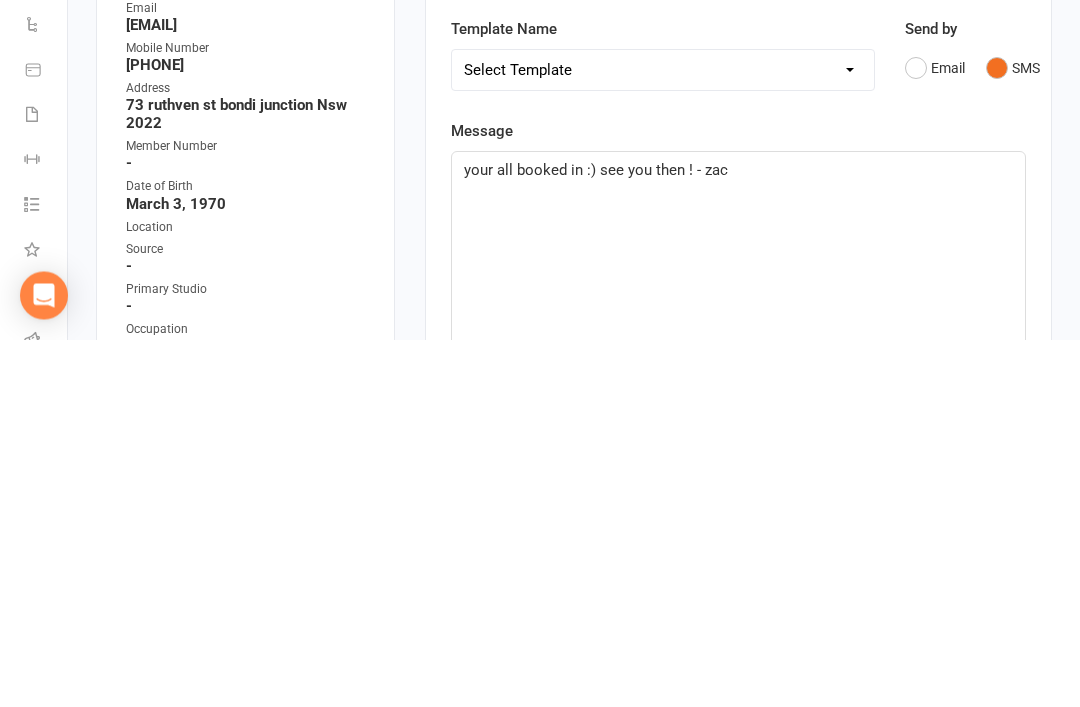click on "✓ Memberships 12 week - Advantage Suspended until 3 Aug 2025 $ Balance $0.00 Next: 4 Aug 2025 Last: 7 Jul 2025 Last visit 10 Jul 2025 23 days ago view attendance
Activity Notes Comms Attendance Payments Waivers Tasks Automations Workouts Assessments Credit balance
New Message Template Name Select Template [Email] 20v Referral Bonus [SMS] Free Trial Link [SMS] Haven’t heard back from trial [SMS] No answer to Kickstart Call [SMS] Ready for trial [SMS] Still interested text 1 [SMS] Still interested text 2 [SMS] Trial same day confirmation text Send by Email SMS Message your all booked in :) see you then ! - zac 42 chars (approx. 1 messages), 608 chars remaining.    Sent this month: 192 Contact merge tags contact-first-name contact-last-name contact-email contact-phone-number contact-address what-contact-interested-in how-contact-contacted-us how-contact-heard-about-us last-attended-on next-upcoming-payment-amount next-upcoming-payment-date failed-payments-count failed-payments-total-amount" at bounding box center [738, 724] 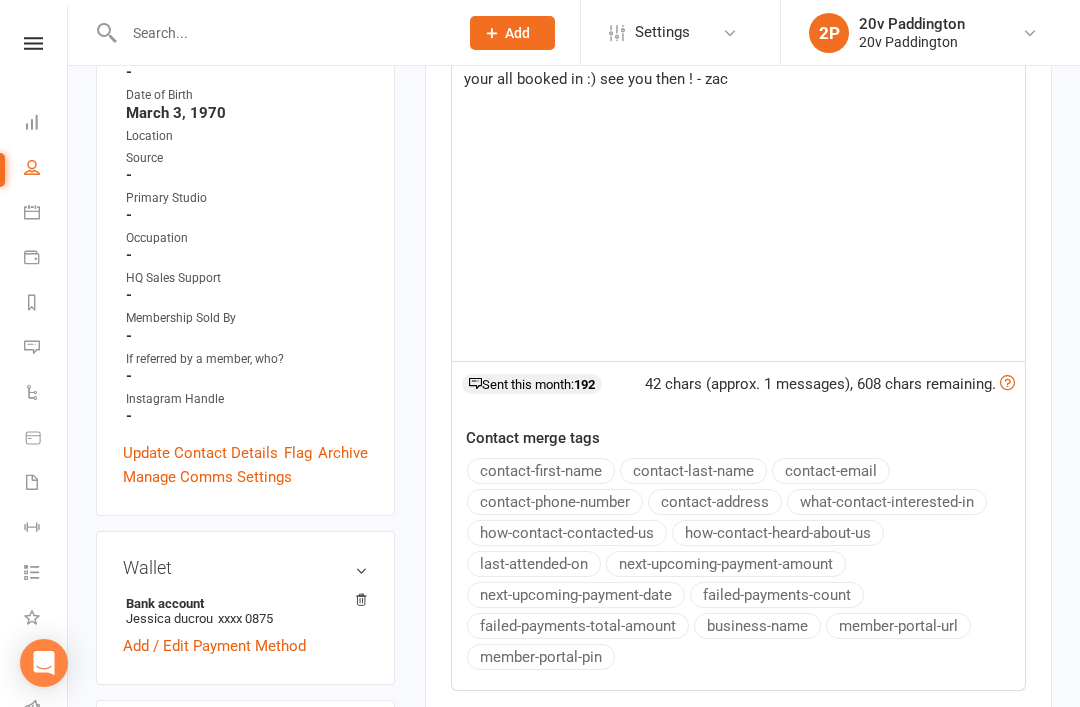 scroll, scrollTop: 577, scrollLeft: 0, axis: vertical 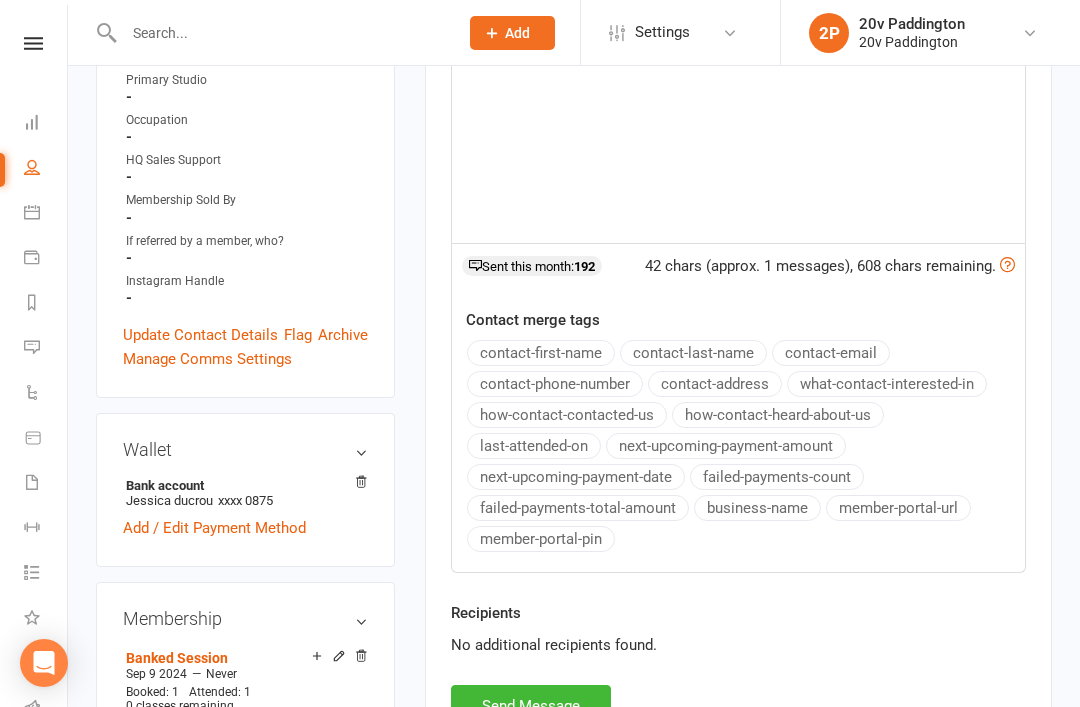 click on "Send Message" at bounding box center (531, 706) 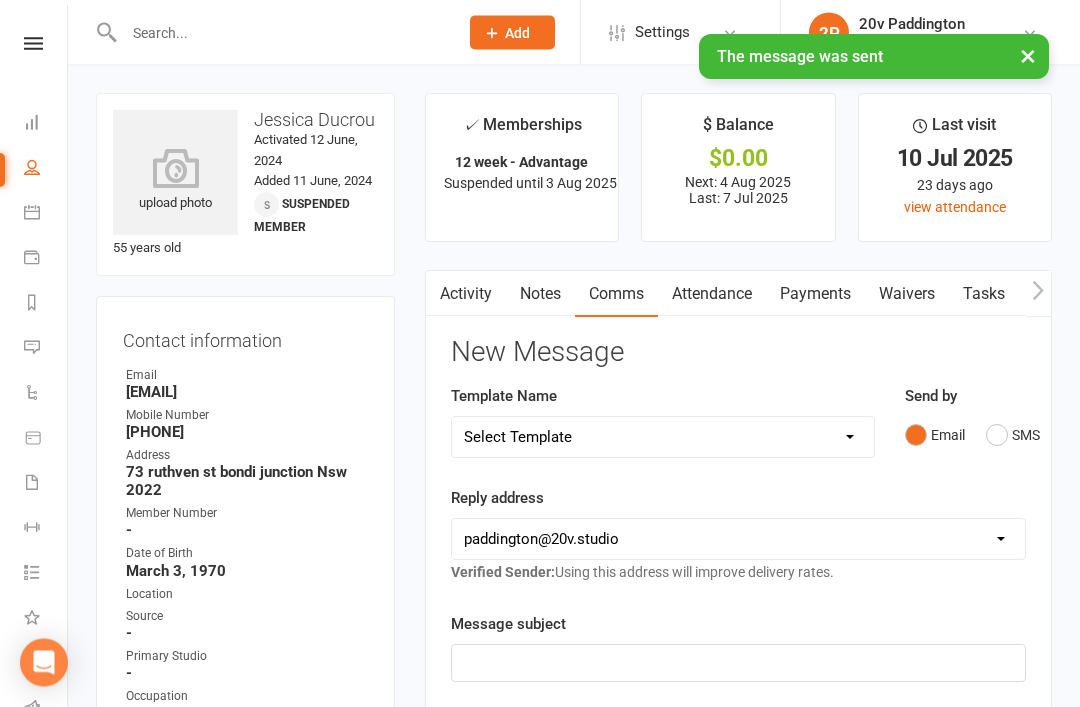 scroll, scrollTop: 0, scrollLeft: 0, axis: both 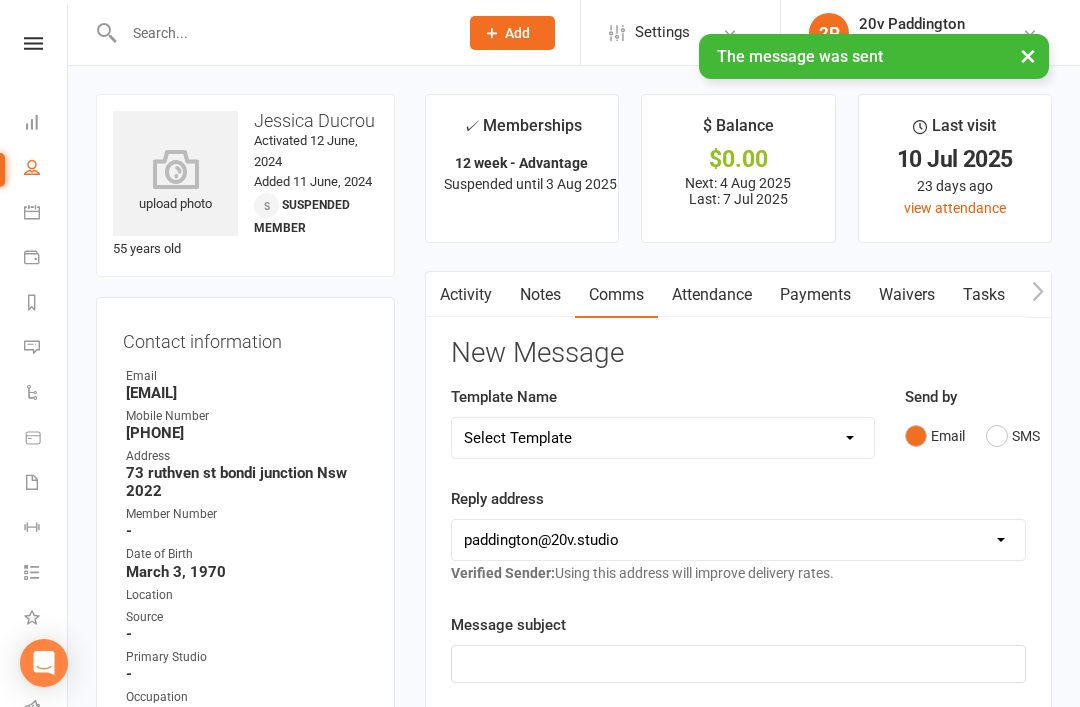 click at bounding box center [32, 347] 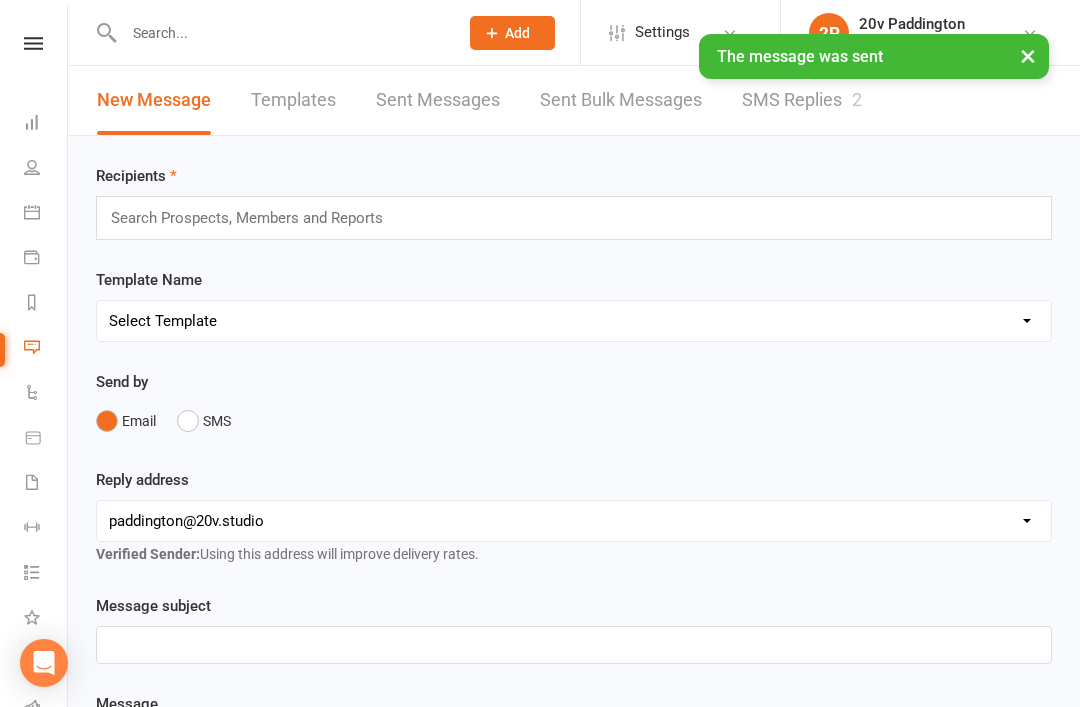 click on "SMS Replies  2" at bounding box center (802, 100) 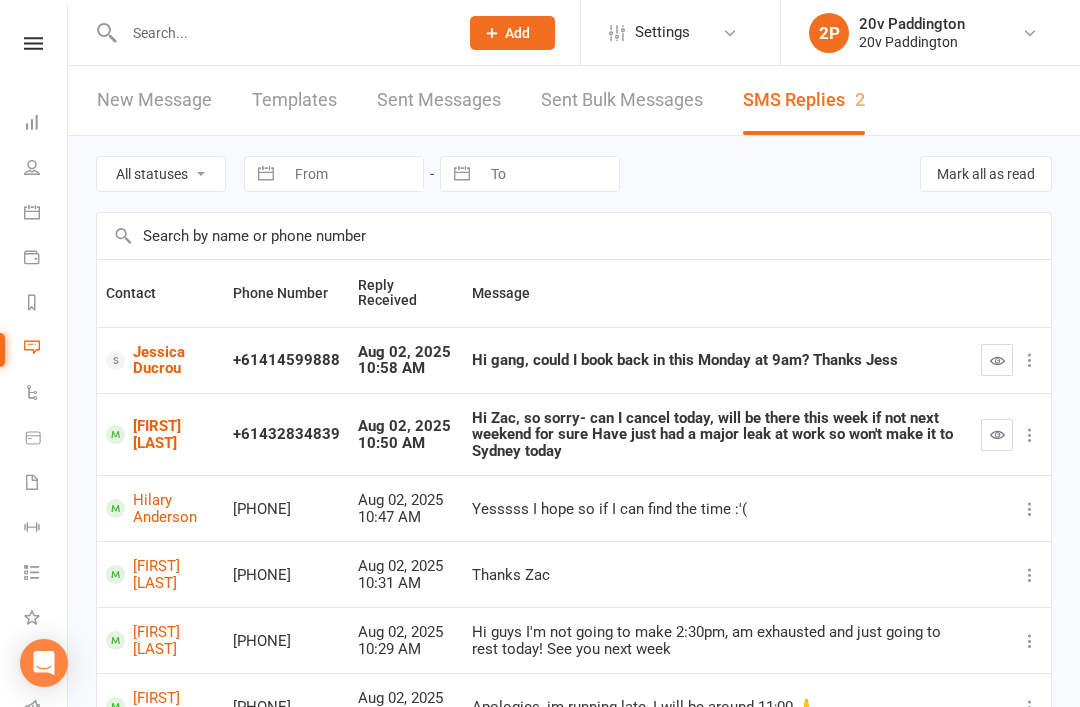 click at bounding box center (997, 360) 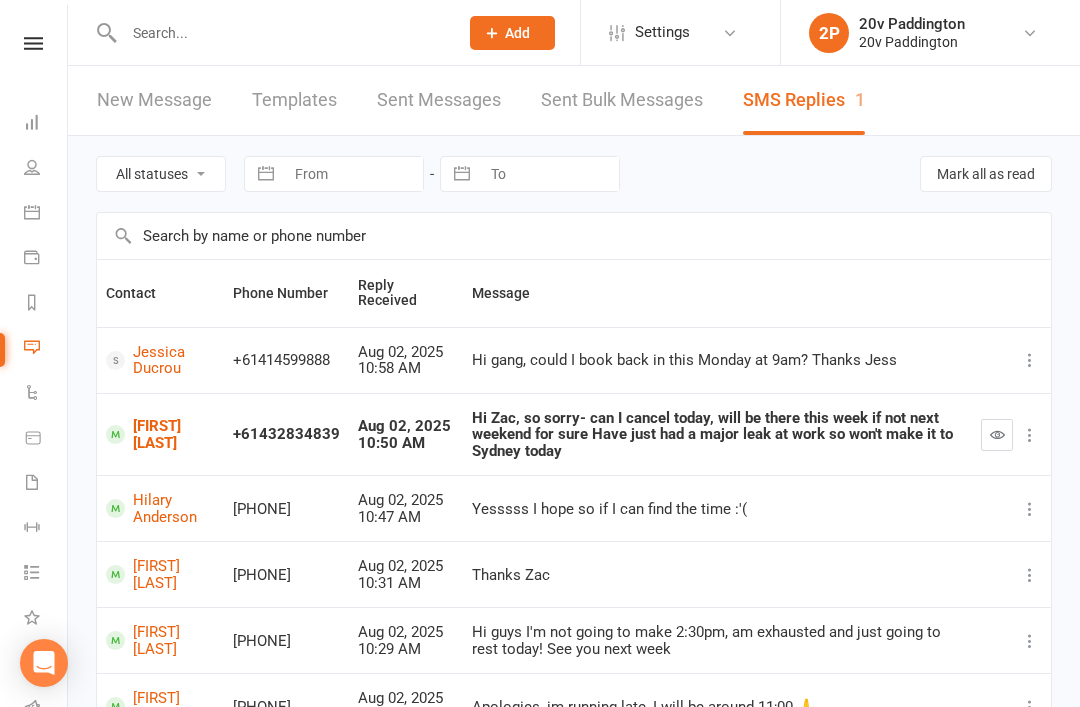 click on "[FIRST] [LAST]" at bounding box center [160, 434] 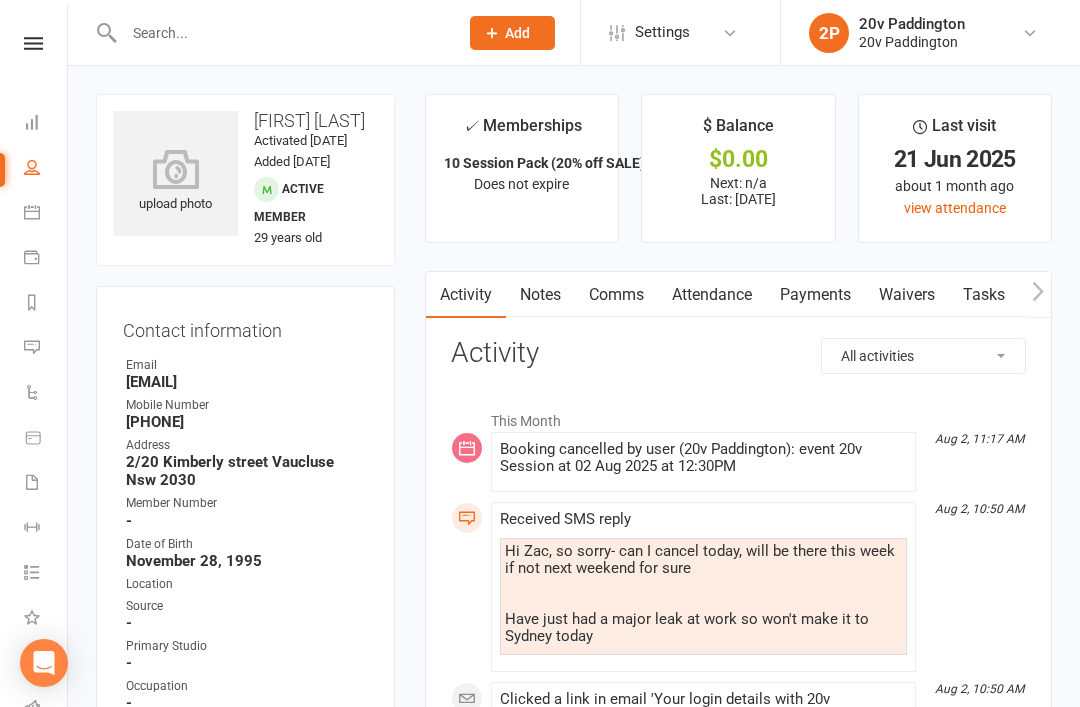 click on "Comms" at bounding box center [616, 295] 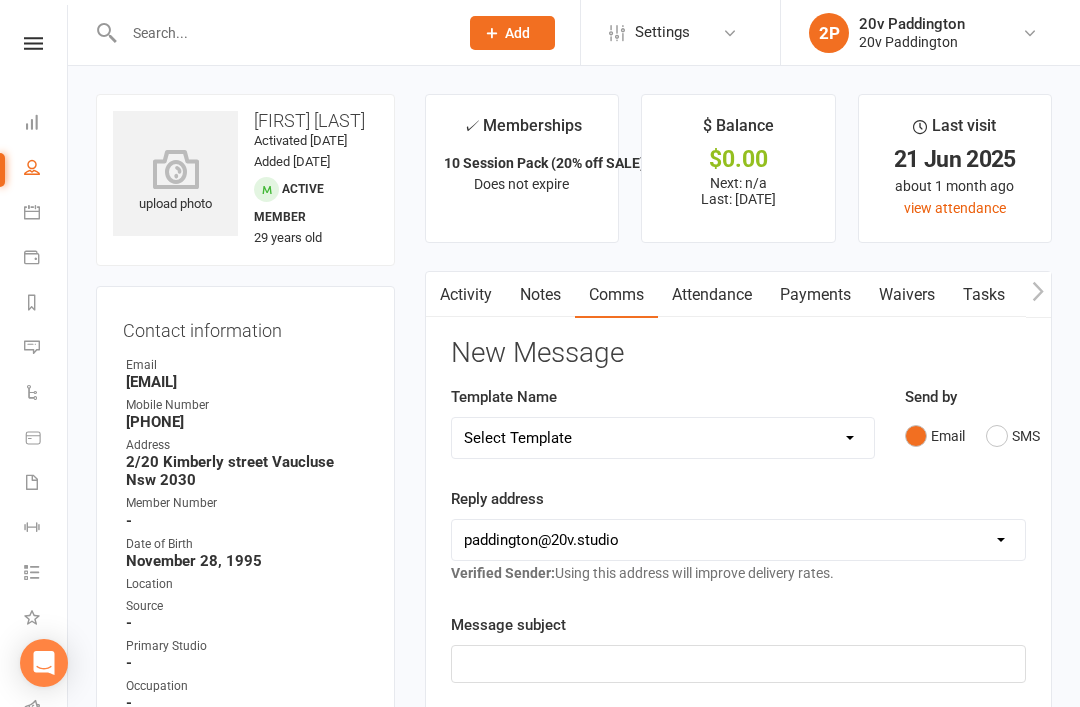 click on "SMS" at bounding box center [1013, 436] 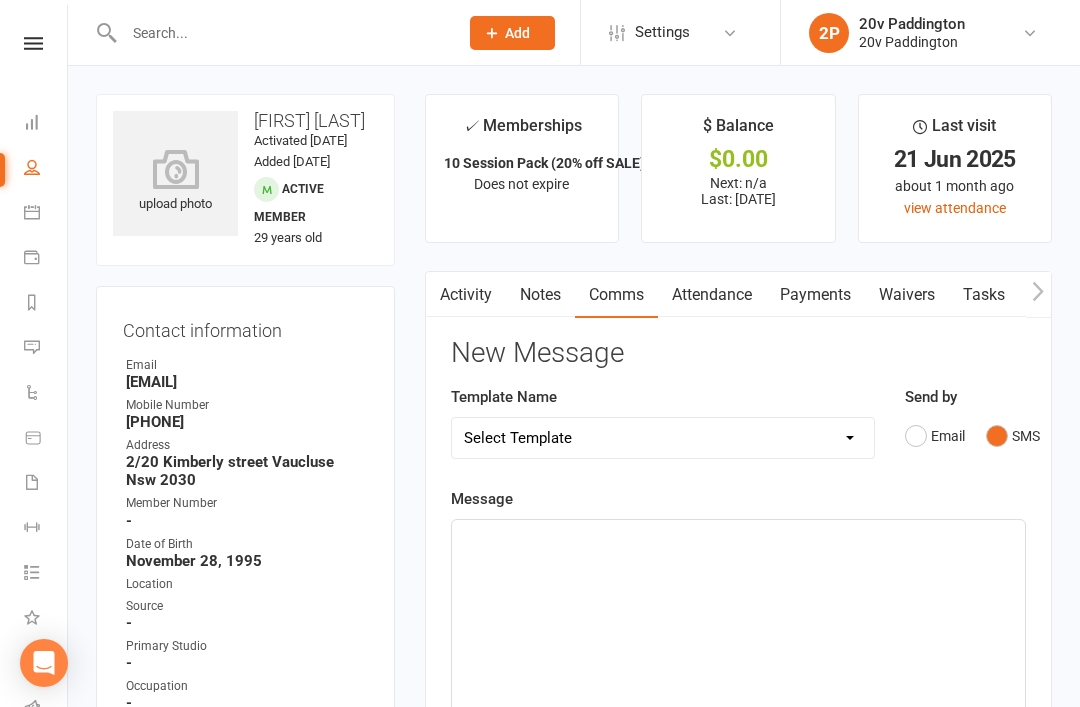 click on "﻿" 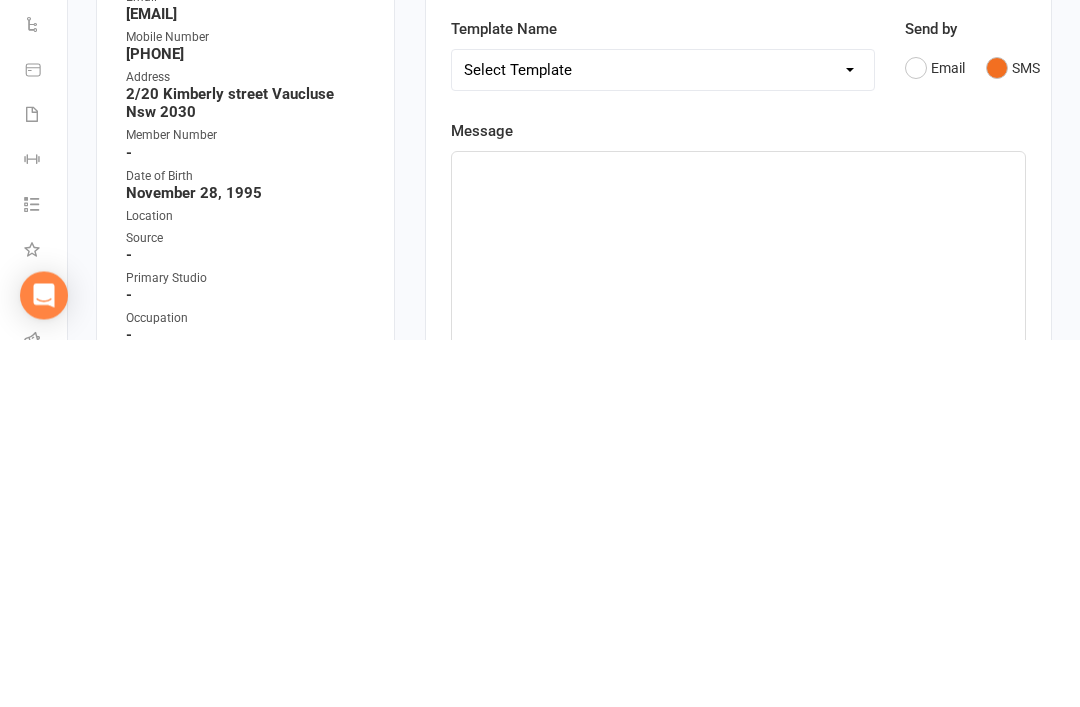 type 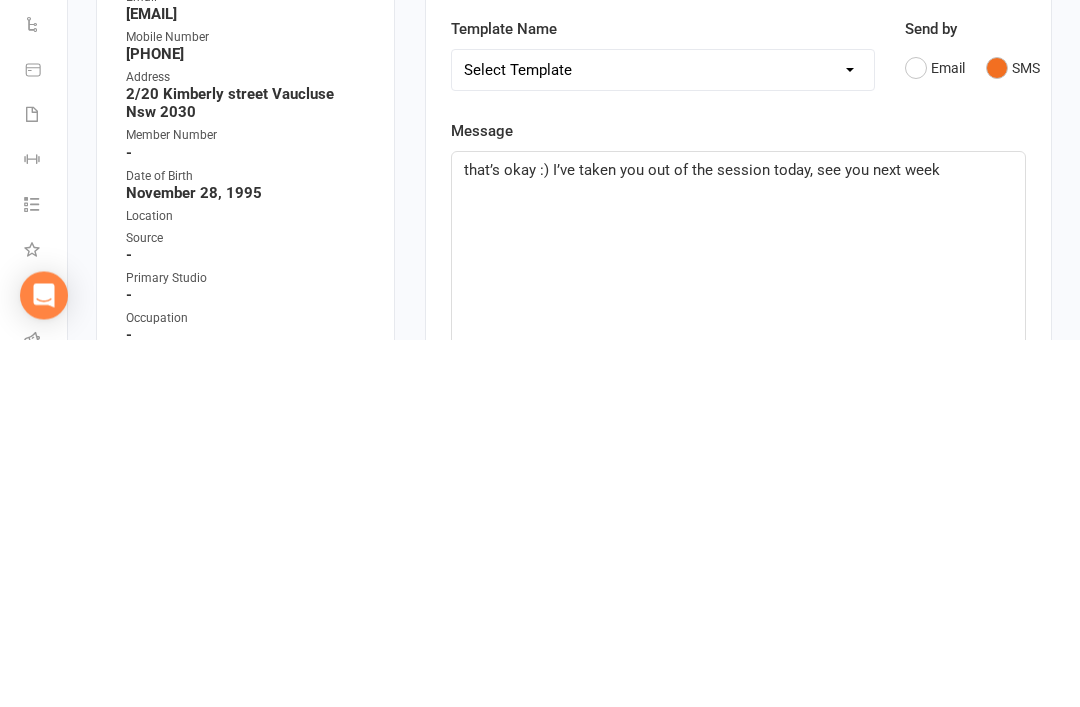 click on "that’s okay :) I’ve taken you out of the session today, see you next week" 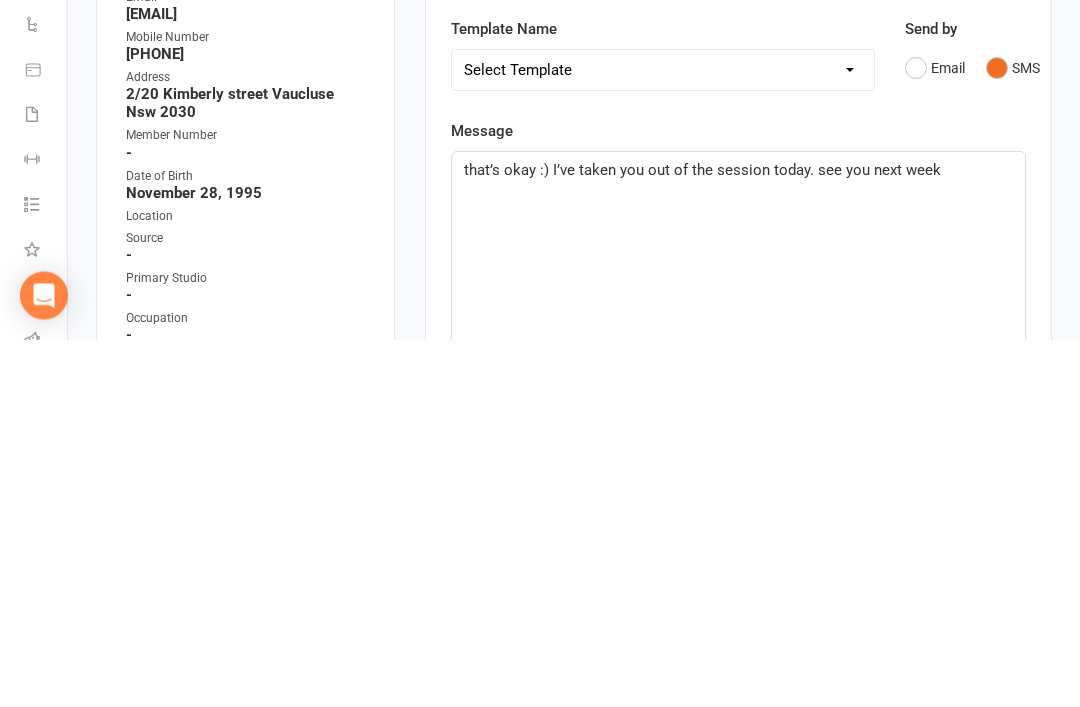 click on "that’s okay :) I’ve taken you out of the session today. see you next week" 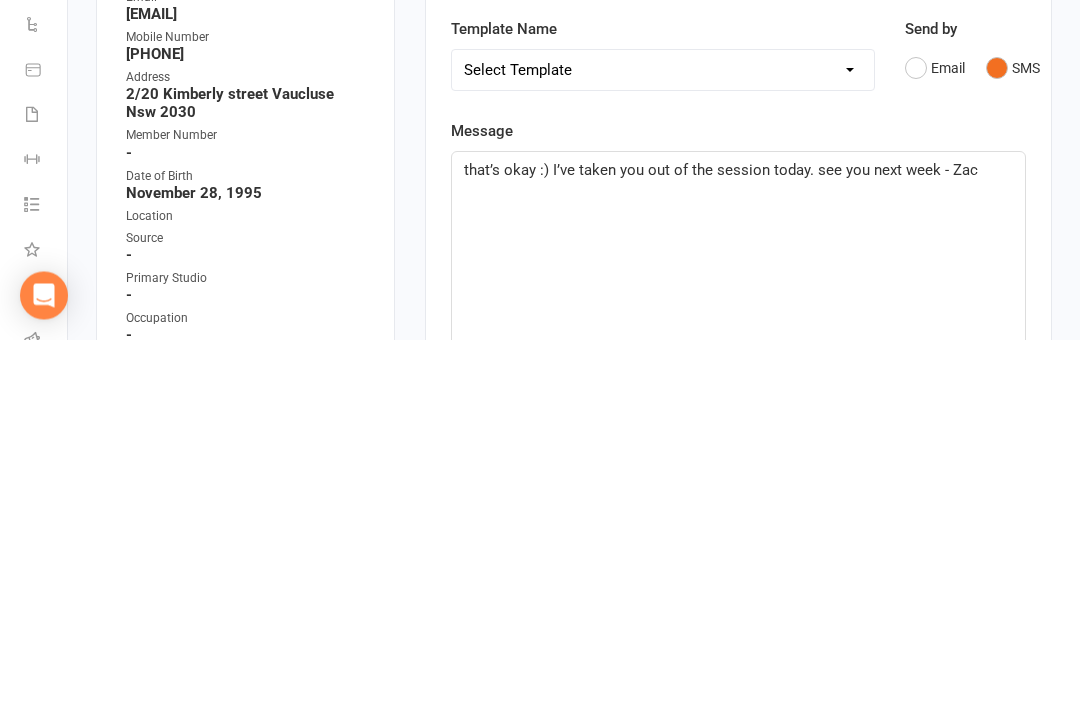 click on "upload photo Caitlin Walter Activated 15 July, 2024 Added 14 July, 2024   Active member 29 years old  Contact information Owner   Email  caitlinjanewalter@gmail.com
Mobile Number  0432834839
Address  2/20 Kimberly street Vaucluse Nsw 2030
Member Number  -
Date of Birth  November 28, 1995
Location
Source  -
Primary Studio  -
Occupation  -
HQ Sales Support  -
Membership Sold By  -
If referred by a member, who?  -
Instagram Handle  -
Update Contact Details Flag Archive Manage Comms Settings
Wallet Bank account Caitlin Walter  xxxx 0504
Add / Edit Payment Method
Membership      10 Session Pack (20% off SALE) May 2 2025 — Never Booked: 5 Attended: 5 5 classes remaining    Cancel membership Upgrade / Downgrade Show expired memberships Add new membership
Family Members  No relationships found. Add link to existing contact  Add link to new contact
Suspensions  Show previous suspensions Add new suspension
Email / SMS Subscriptions  edit Unsubscribed from Emails No
No
✓" at bounding box center [574, 1338] 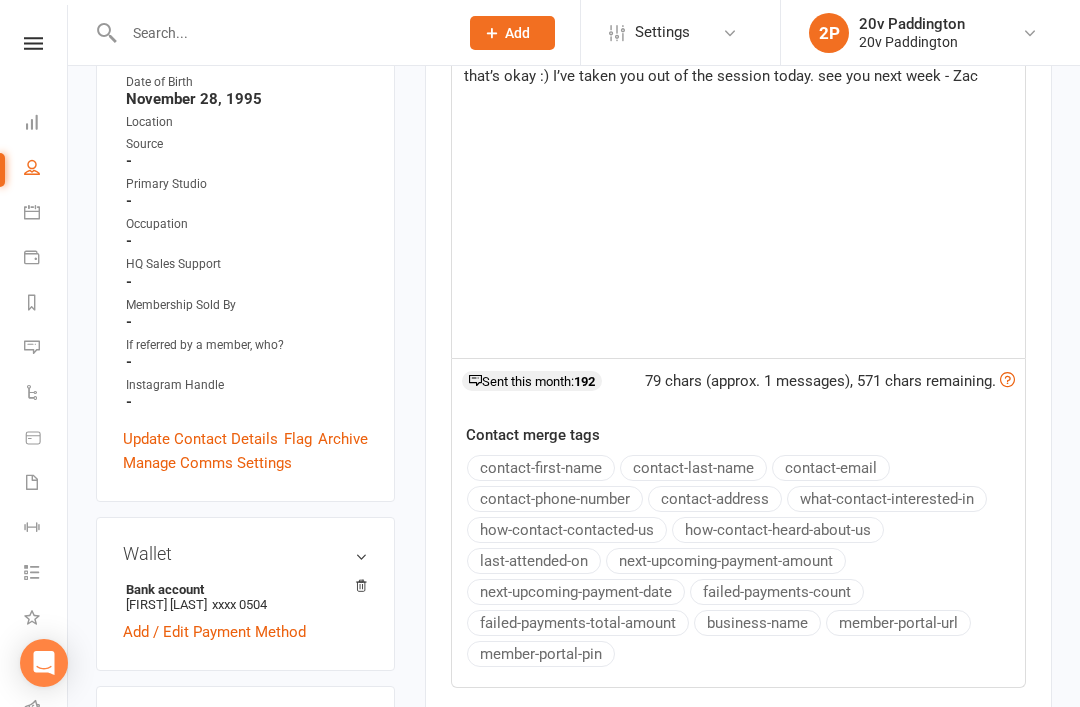 scroll, scrollTop: 665, scrollLeft: 0, axis: vertical 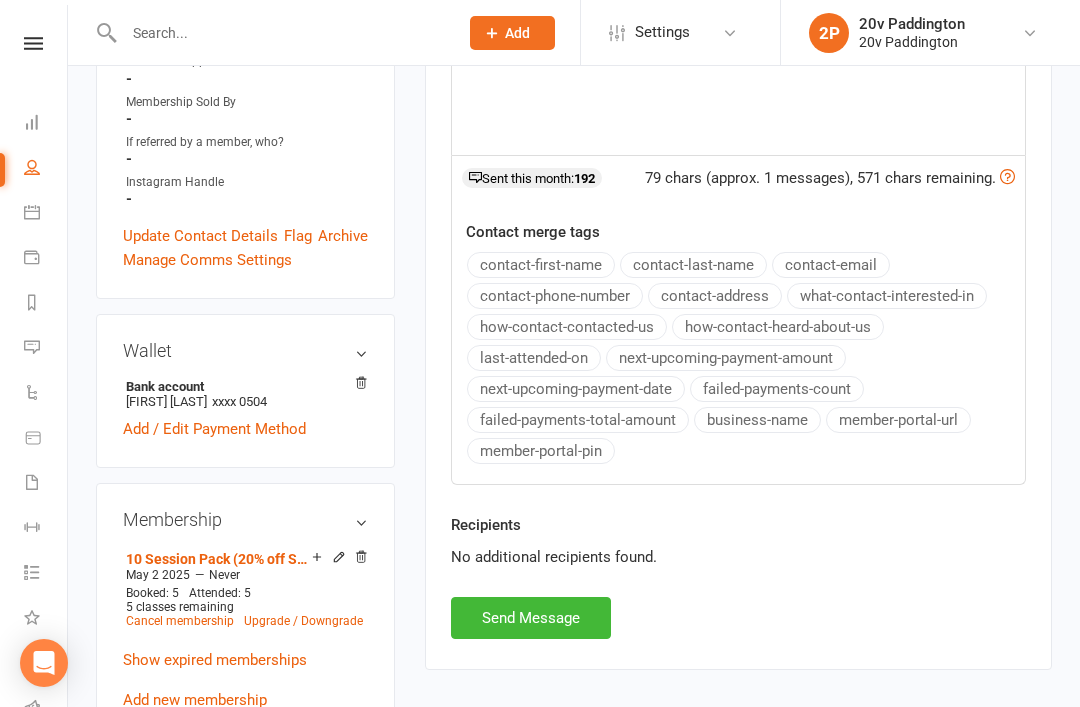 click on "Activity Notes Comms Attendance Payments Waivers Tasks Automations Workouts Assessments Credit balance
New Message Template Name Select Template [EMAIL] 20v Referral Bonus [SMS] Free Trial Link [SMS] Haven’t heard back from trial [SMS] No answer to Kickstart Call [SMS] Ready for trial [SMS] Still interested text 1 [SMS] Still interested text 2 [SMS] Trial same day confirmation text  Send by Email SMS Message that’s okay :) I’ve taken you out of the session today. see you next week - [PERSON]  79 chars (approx. 1 messages), 571 chars remaining.    Sent this month: 192 Contact merge tags contact-first-name contact-last-name contact-email contact-phone-number contact-address what-contact-interested-in how-contact-contacted-us how-contact-heard-about-us last-attended-on next-upcoming-payment-amount next-upcoming-payment-date failed-payments-count failed-payments-total-amount business-name member-portal-url member-portal-pin
Recipients No additional recipients found. Send Message" at bounding box center [738, 137] 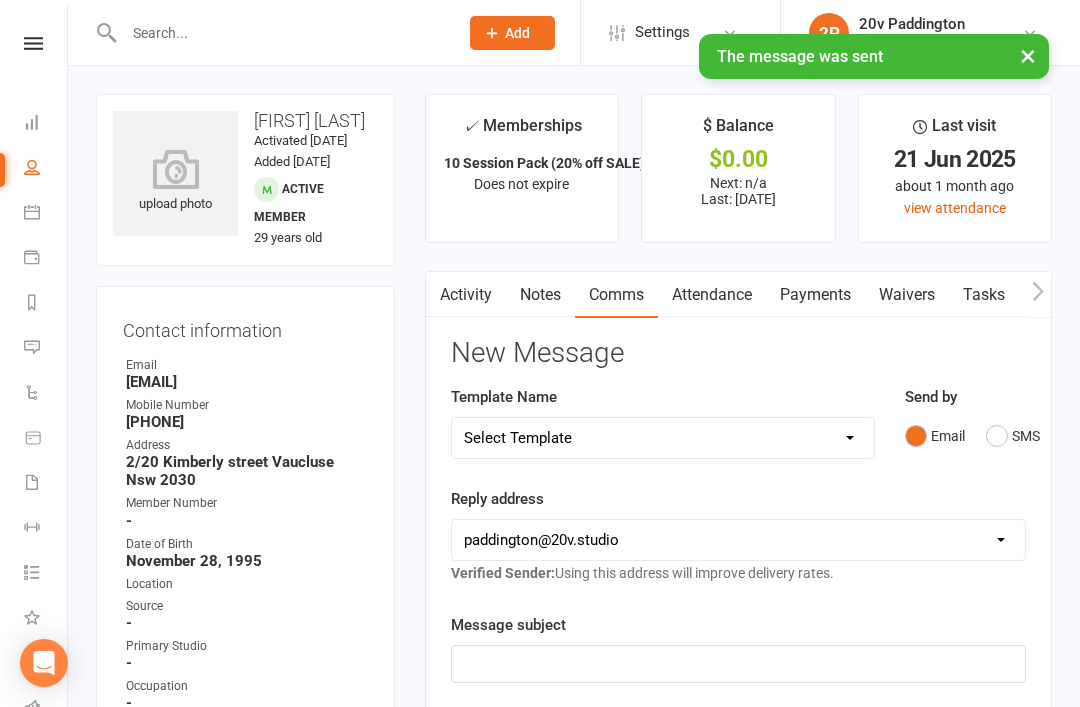 scroll, scrollTop: 0, scrollLeft: 0, axis: both 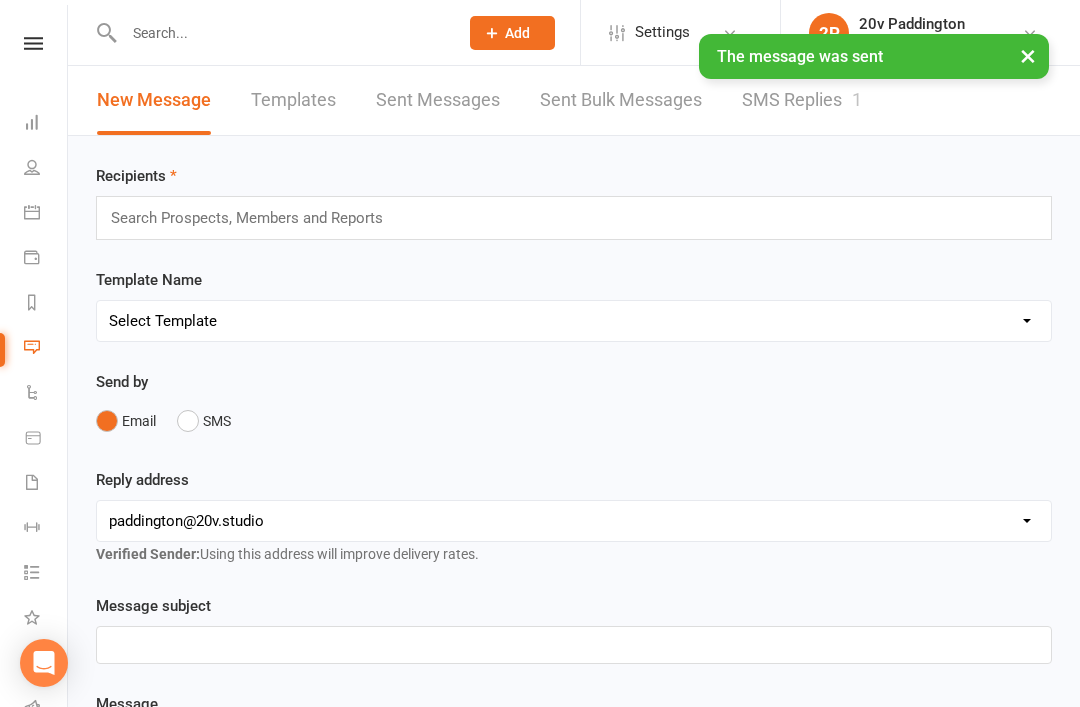 click on "SMS Replies  1" at bounding box center (802, 100) 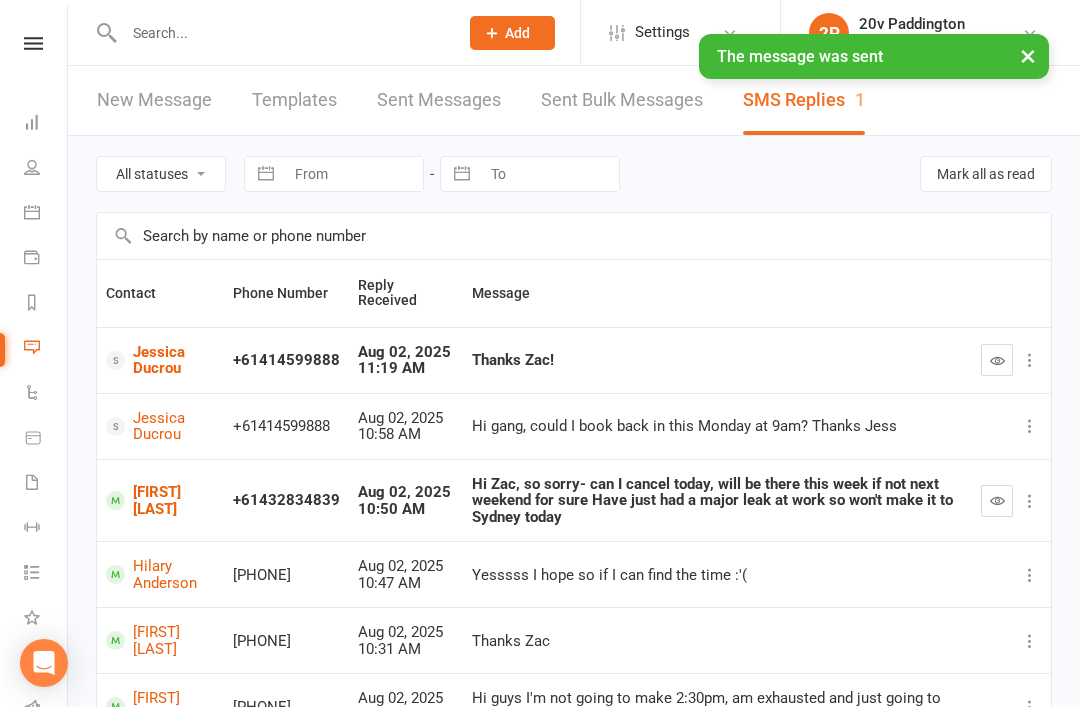 click at bounding box center (997, 360) 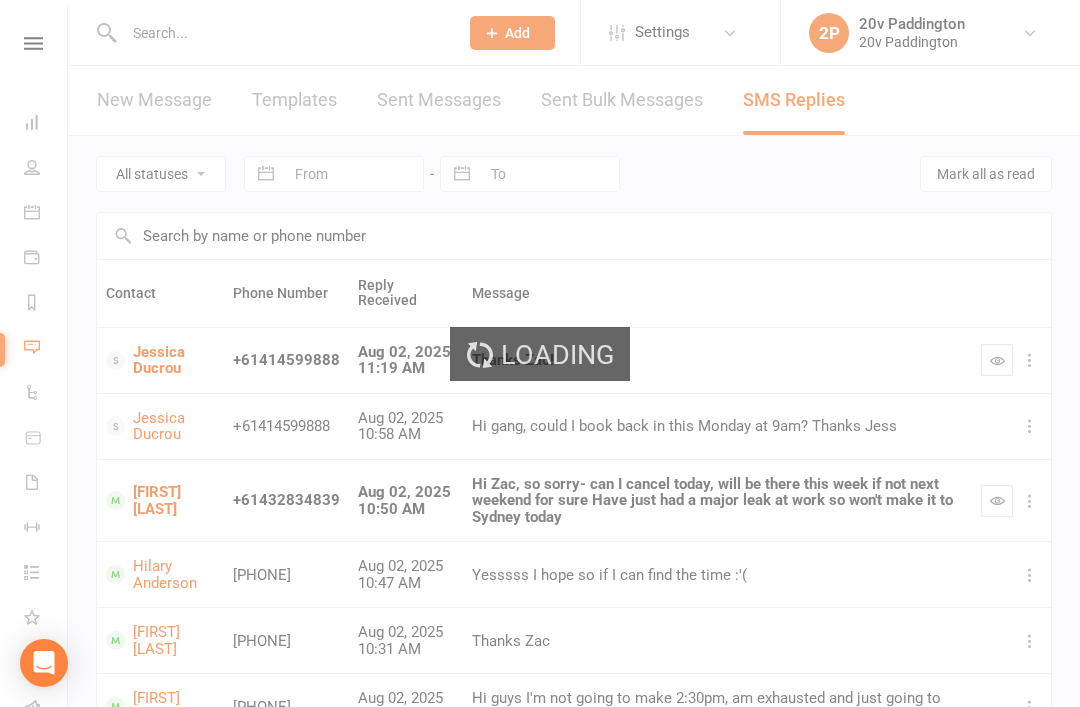 click at bounding box center (997, 500) 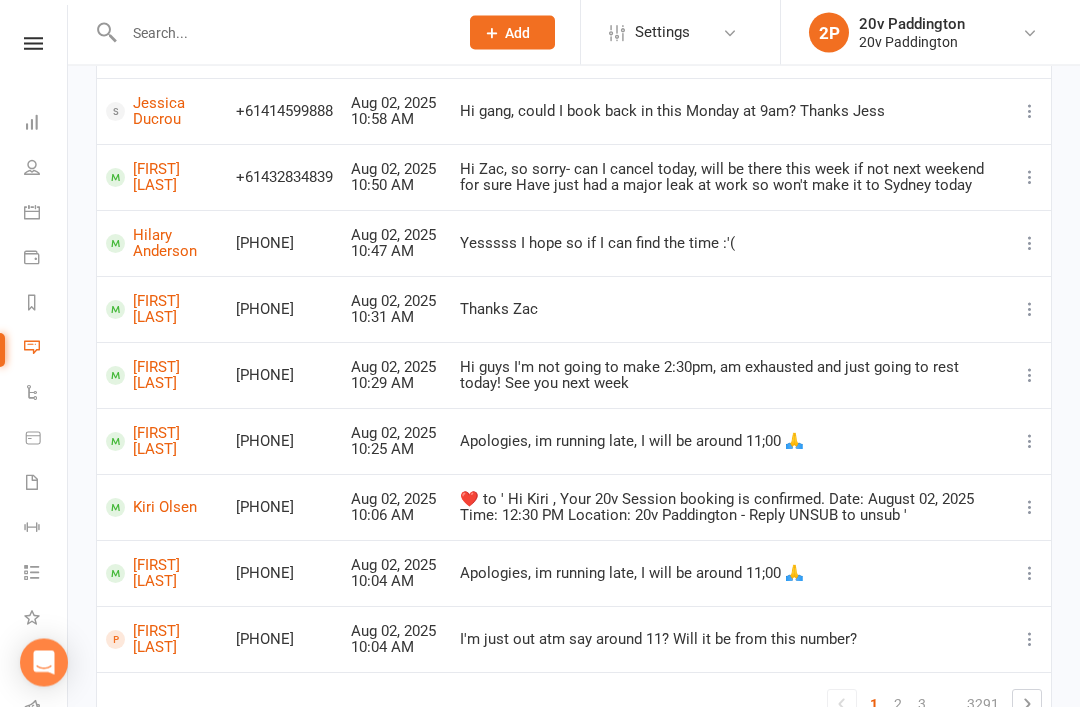 scroll, scrollTop: 320, scrollLeft: 0, axis: vertical 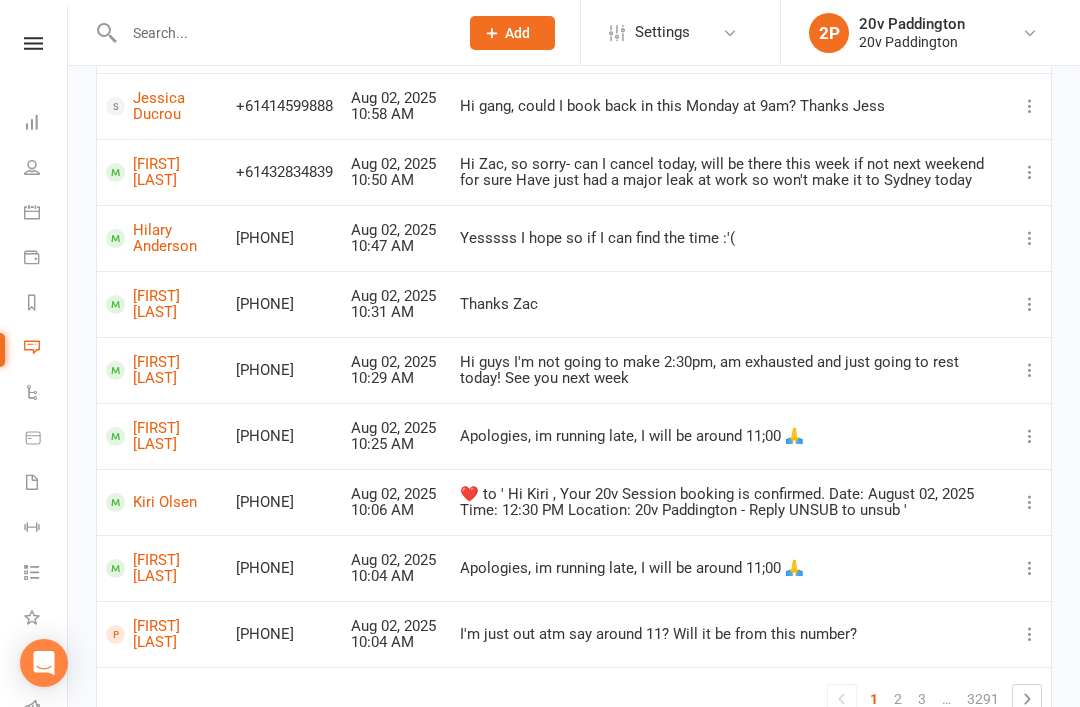 click on "[FIRST] [LAST]" at bounding box center (162, 634) 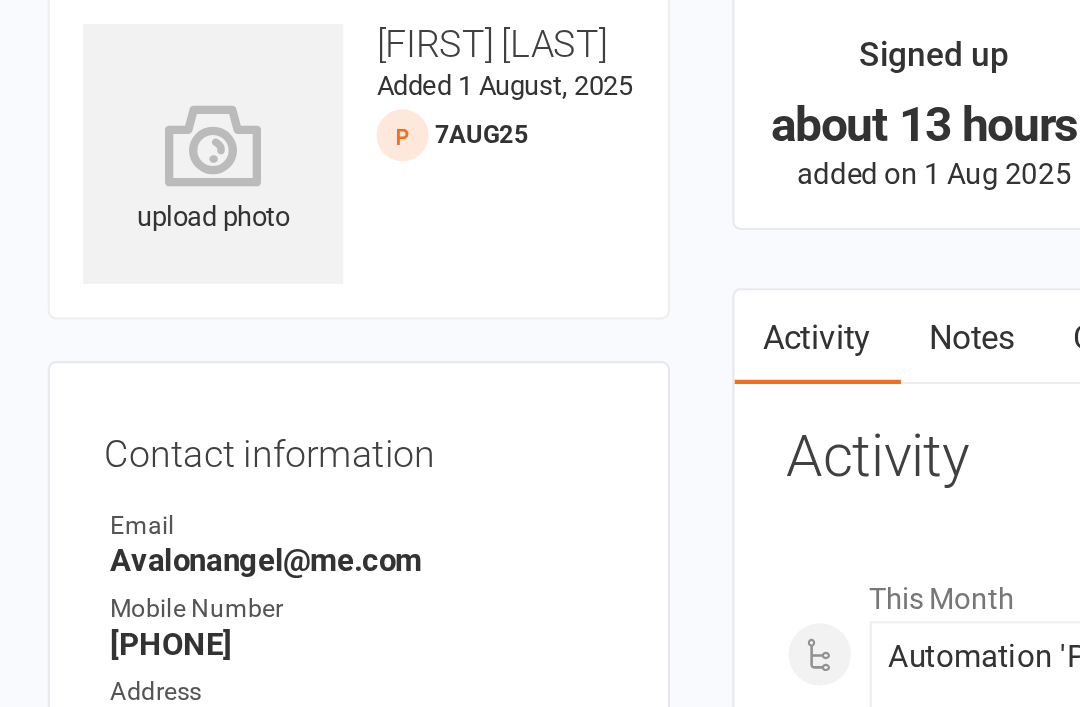 scroll, scrollTop: 0, scrollLeft: 0, axis: both 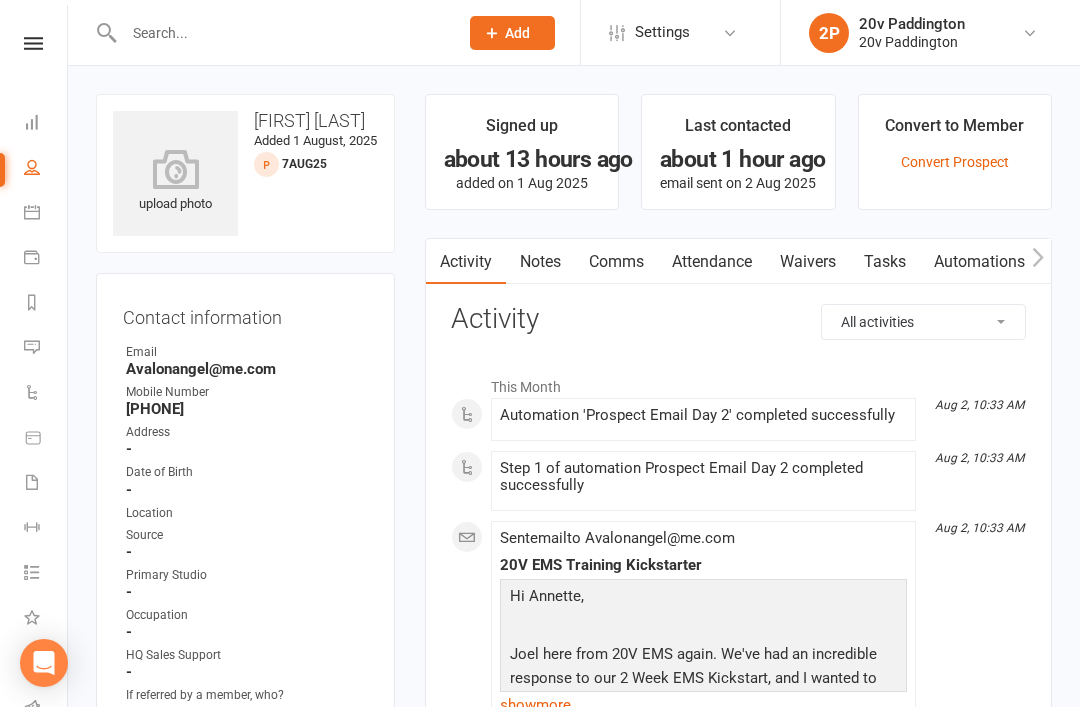click on "Messages   -1" at bounding box center (46, 349) 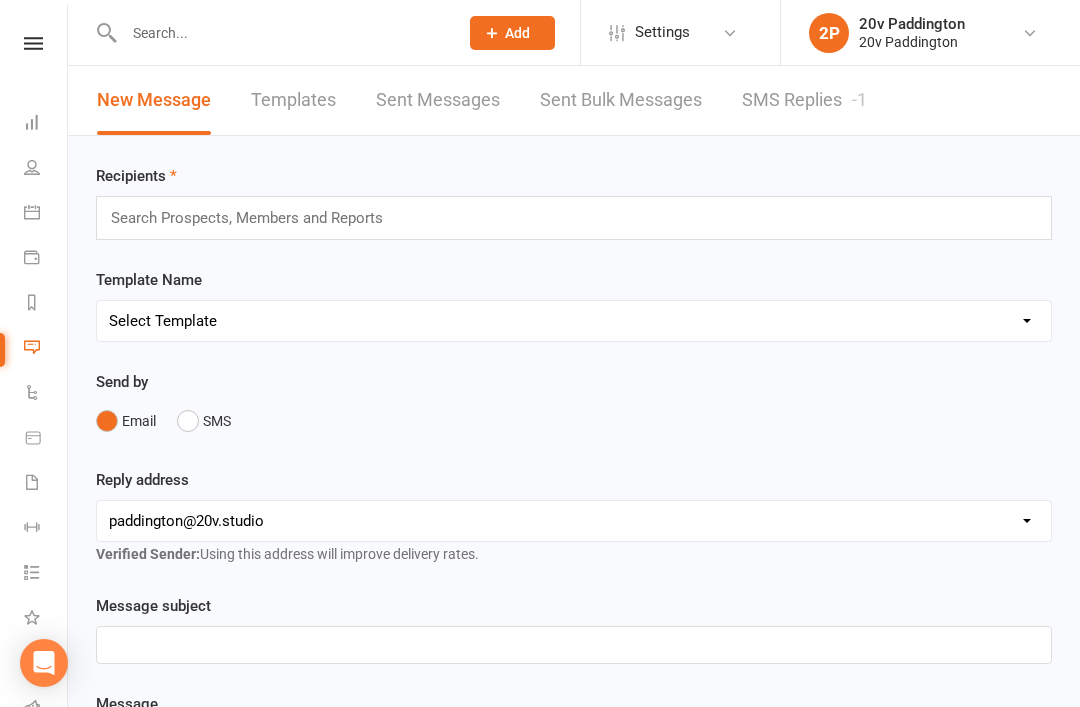 click on "SMS Replies  -1" at bounding box center (804, 100) 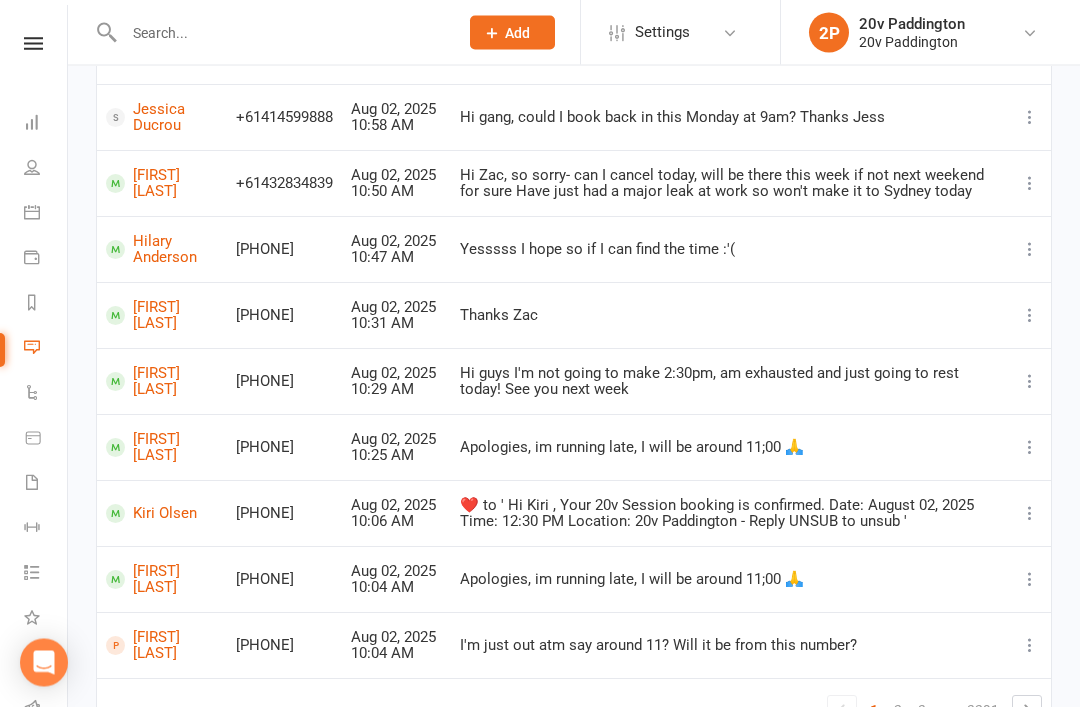 scroll, scrollTop: 309, scrollLeft: 0, axis: vertical 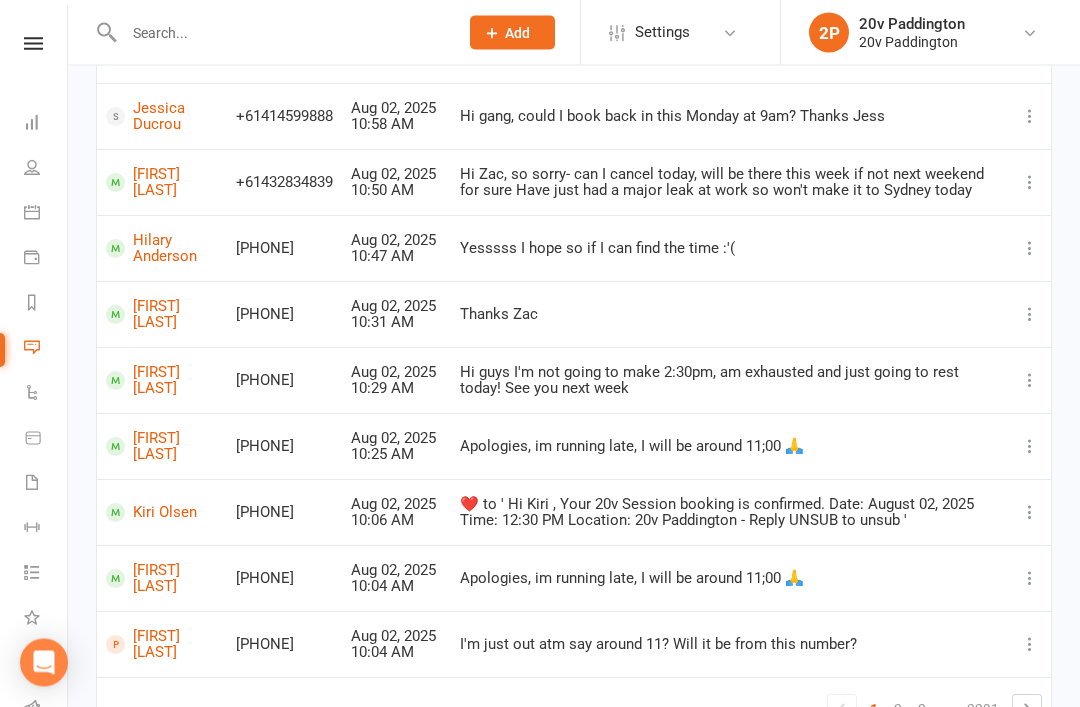 click on "[FIRST] [LAST]" at bounding box center (162, 645) 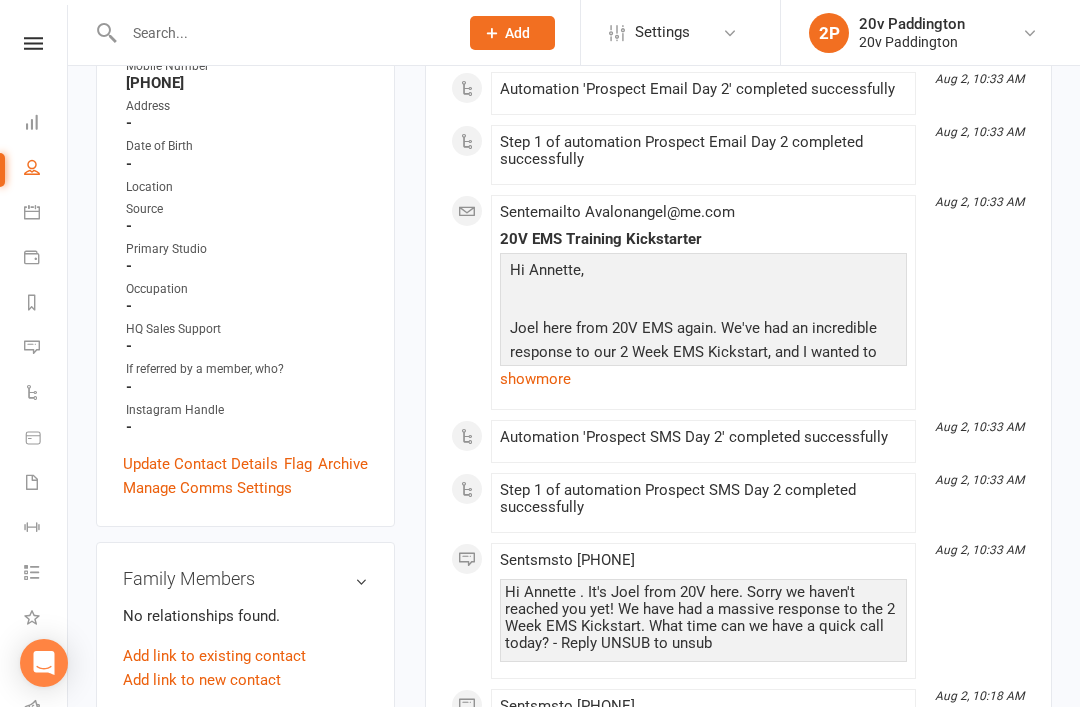 scroll, scrollTop: 0, scrollLeft: 0, axis: both 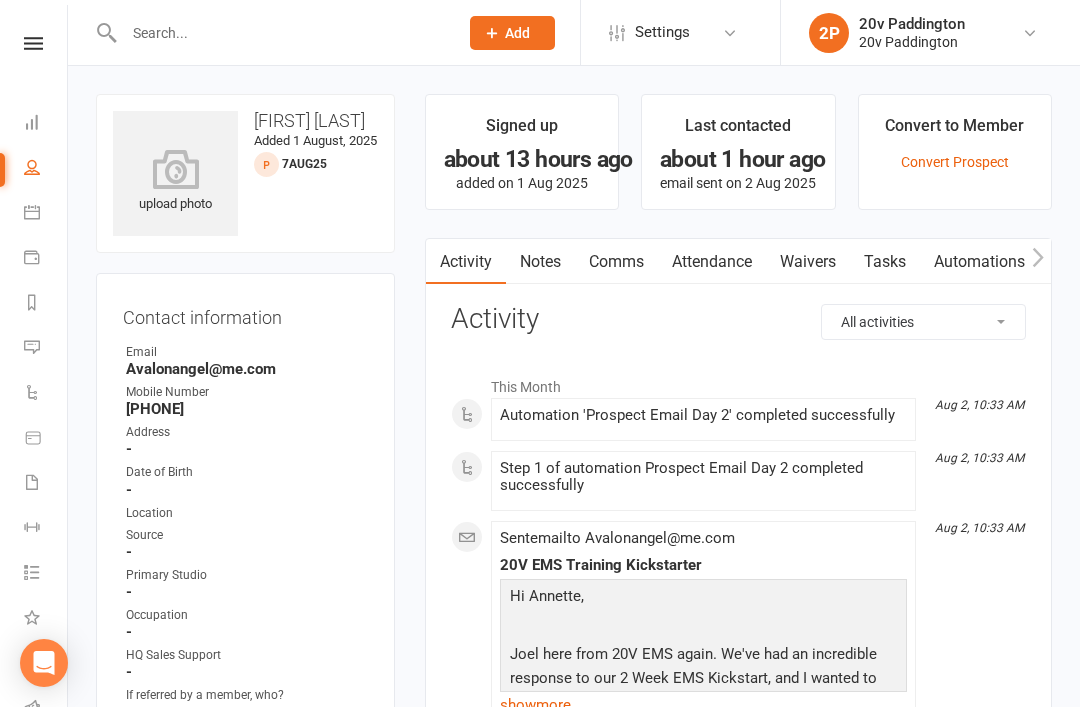 click on "Comms" at bounding box center [616, 262] 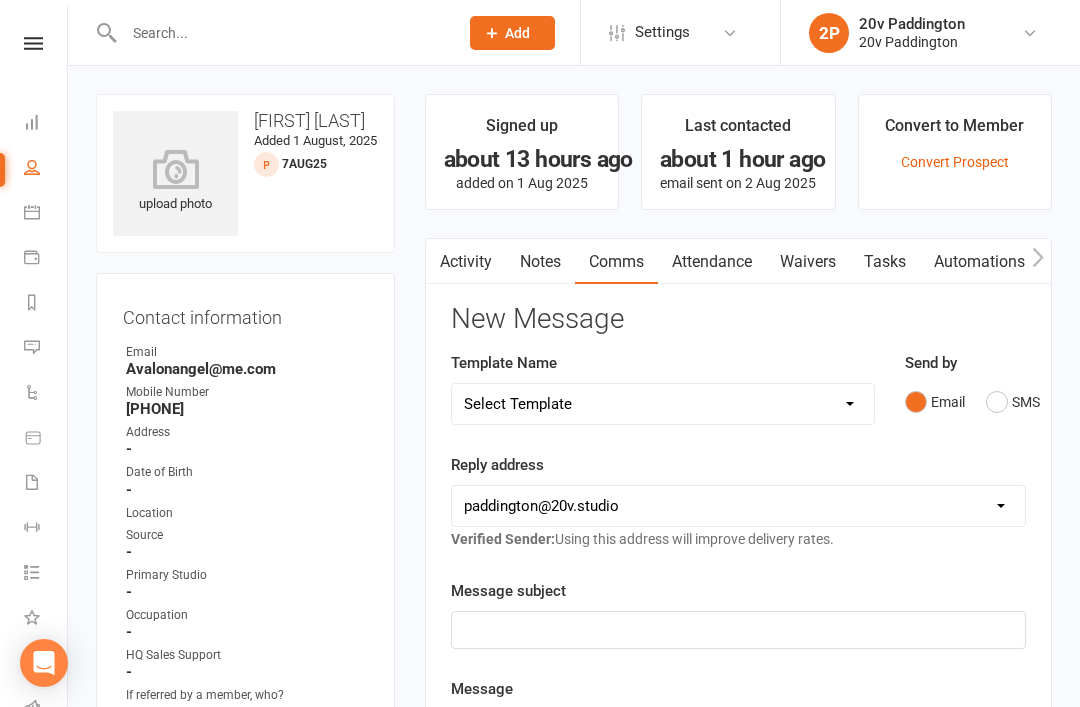 click on "Email SMS" at bounding box center (965, 402) 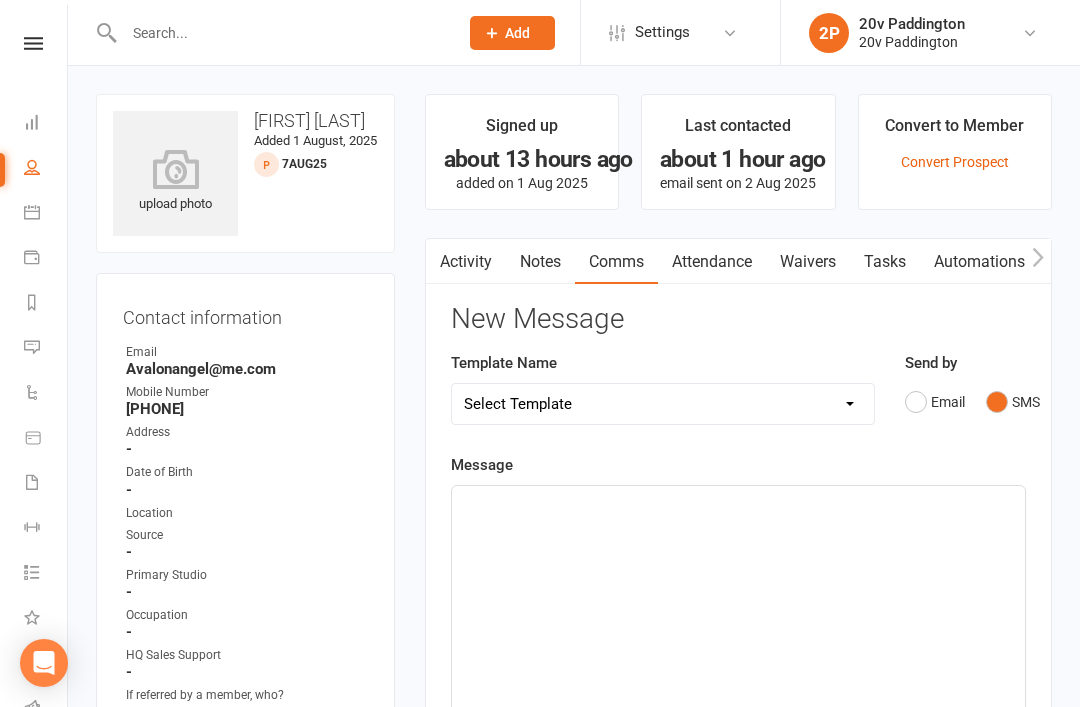 click on "Select Template [Email] 20v Referral Bonus [SMS] Free Trial Link [SMS] Haven’t heard back from trial [SMS] No answer to Kickstart Call [SMS] Ready for trial [SMS] Still interested text 1 [SMS] Still interested text 2 [SMS] Trial same day confirmation text" at bounding box center (663, 404) 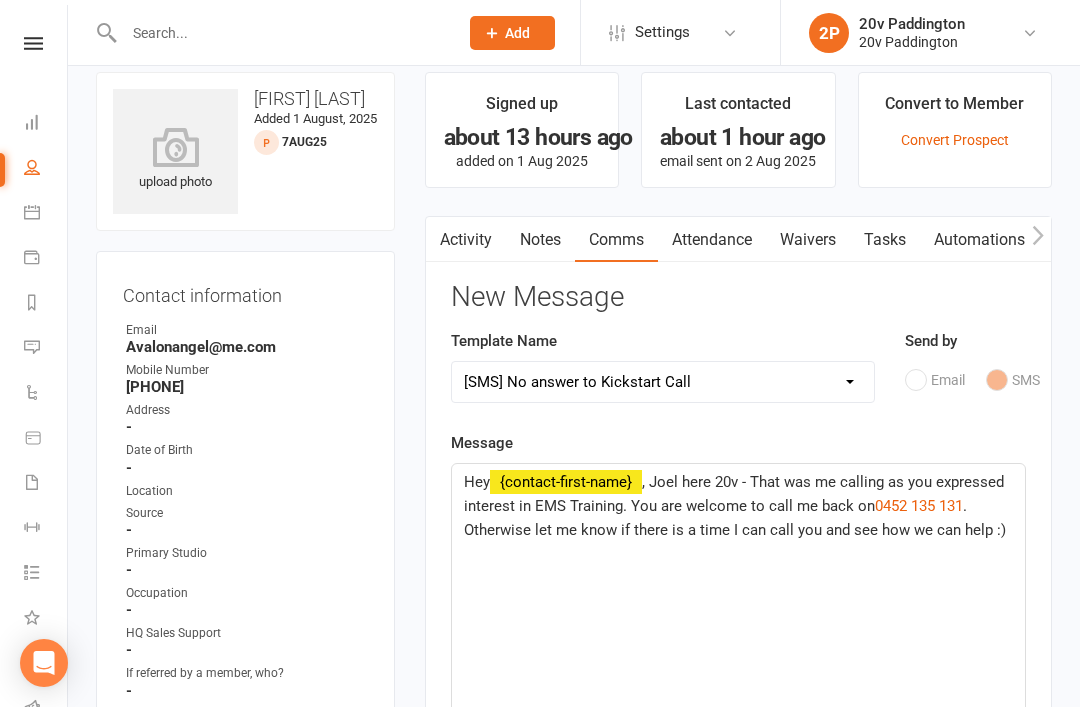 scroll, scrollTop: 33, scrollLeft: 0, axis: vertical 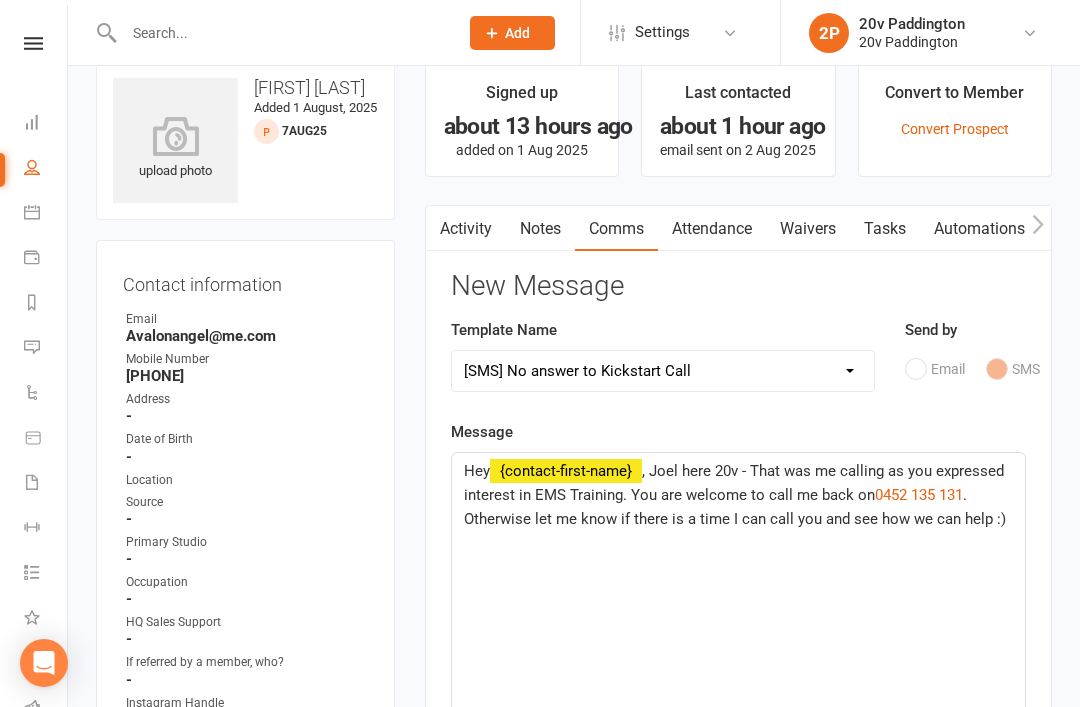 click on "Hey  ﻿ {contact-first-name} , Joel here 20v - That was me calling as you expressed interest in EMS Training. You are welcome to call me back on  $   [PHONE] $   . Otherwise let me know if there is a time I can call you and see how we can help :)" 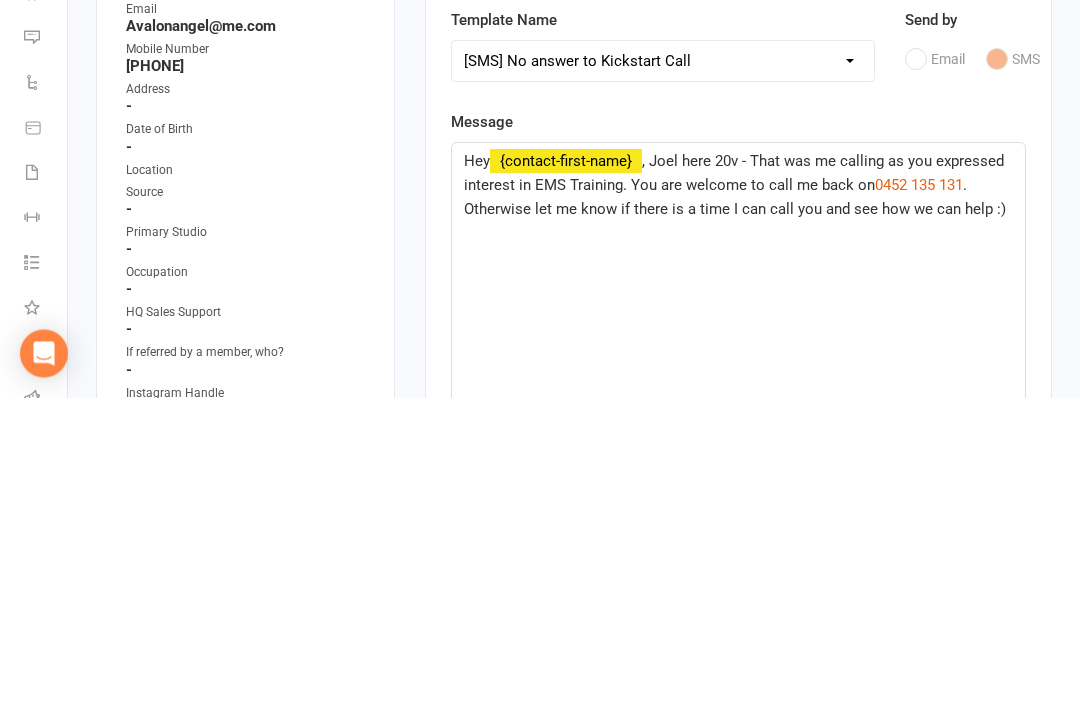 click on "Hey  ﻿ {contact-first-name} , Joel here 20v - That was me calling as you expressed interest in EMS Training. You are welcome to call me back on  $   [PHONE] $   . Otherwise let me know if there is a time I can call you and see how we can help :)" 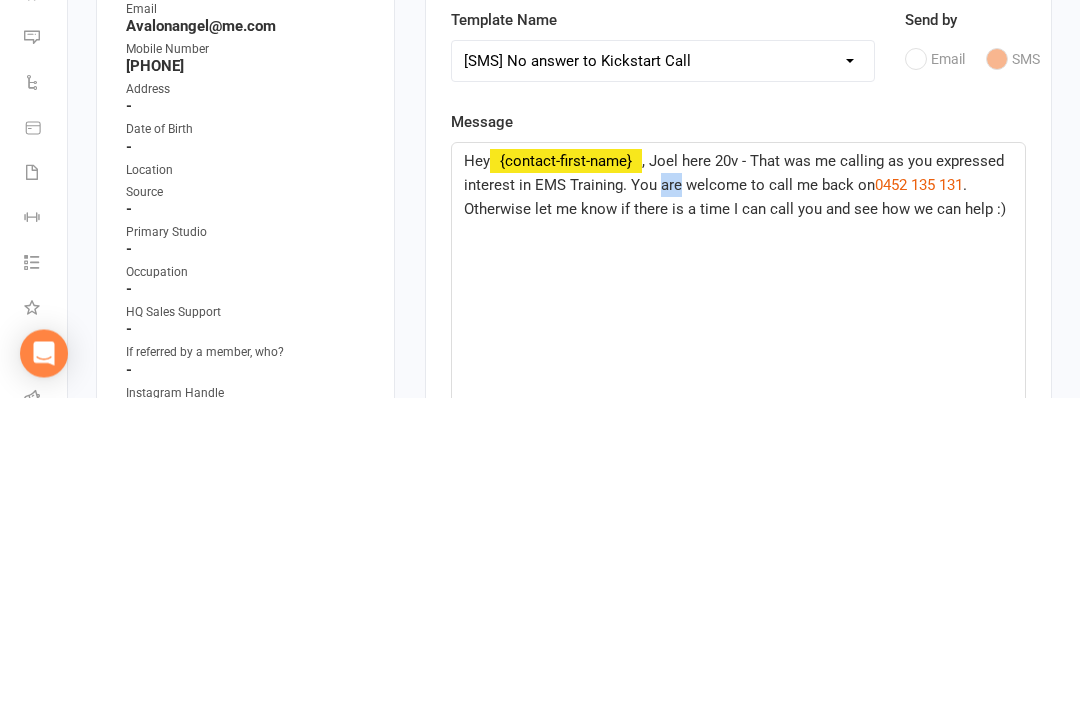 click on ", Joel here 20v - That was me calling as you expressed interest in EMS Training. You are welcome to call me back on" 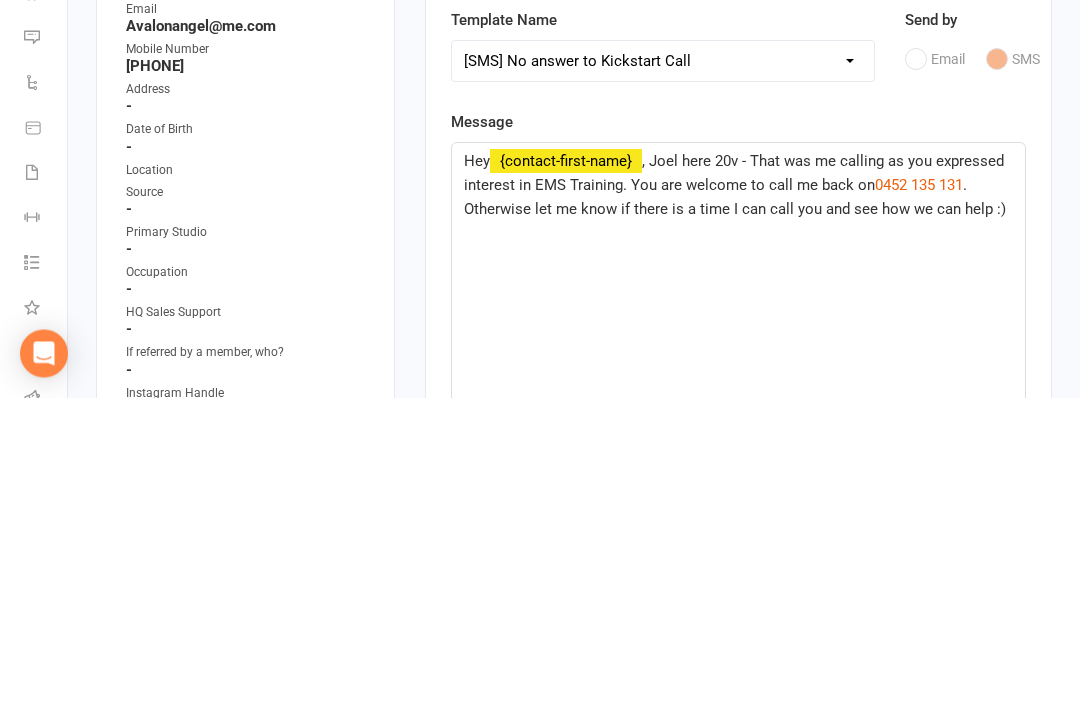 click on ", Joel here 20v - That was me calling as you expressed interest in EMS Training. You are welcome to call me back on" 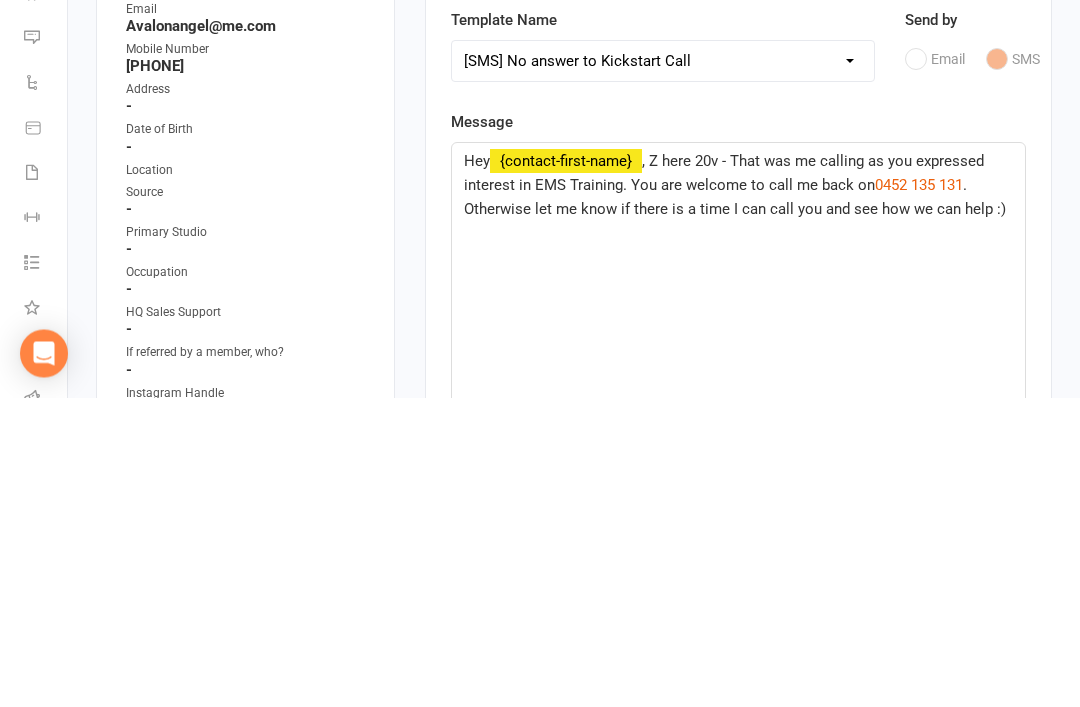 type 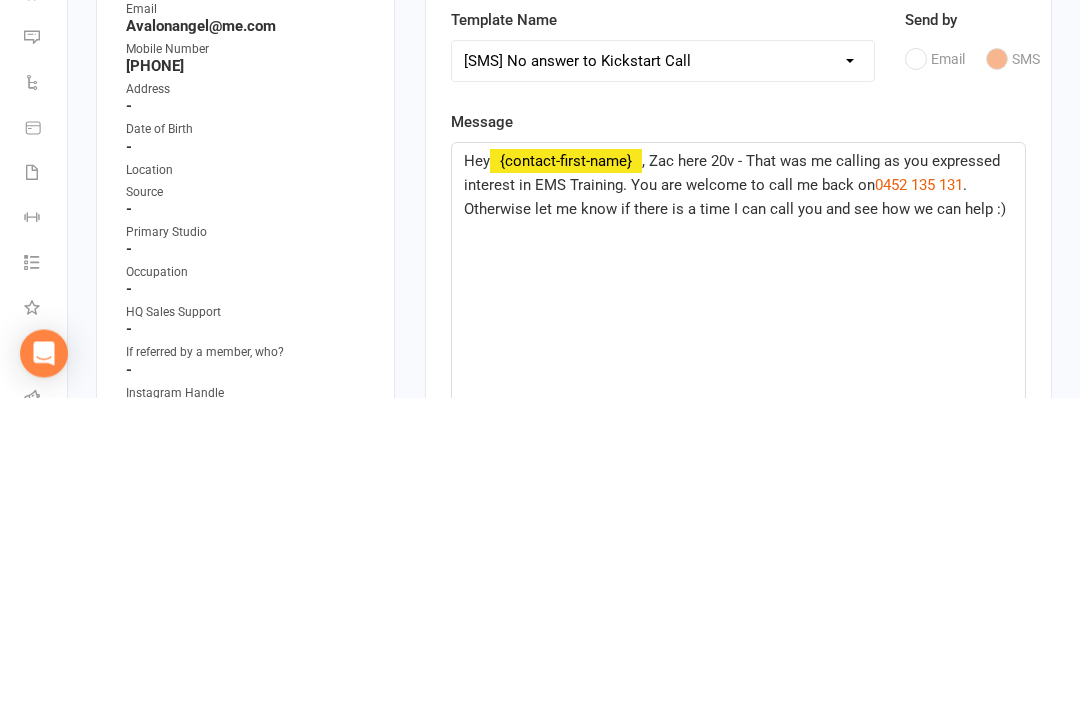click on "Hey {contact-first-name} , Zac here 20v - That was me calling as you expressed interest in EMS Training. You are welcome to call me back on 0452 135 131 . Otherwise let me know if there is a time I can call you and see how we can help :)" 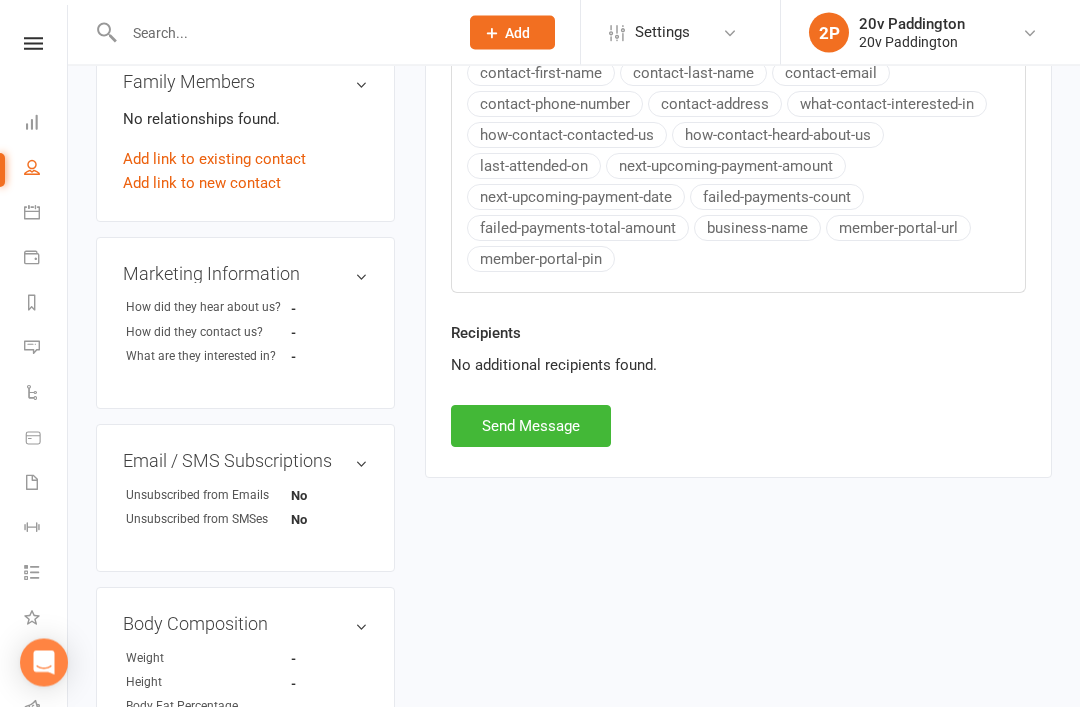 click on "Send Message" at bounding box center [531, 427] 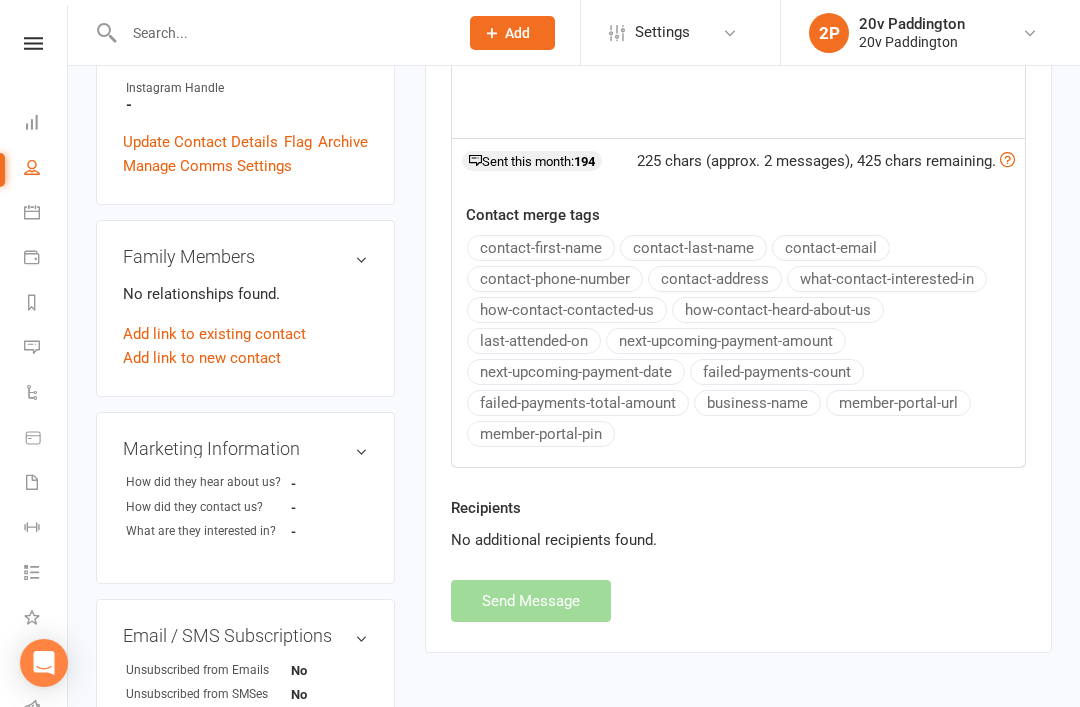 scroll, scrollTop: 92, scrollLeft: 0, axis: vertical 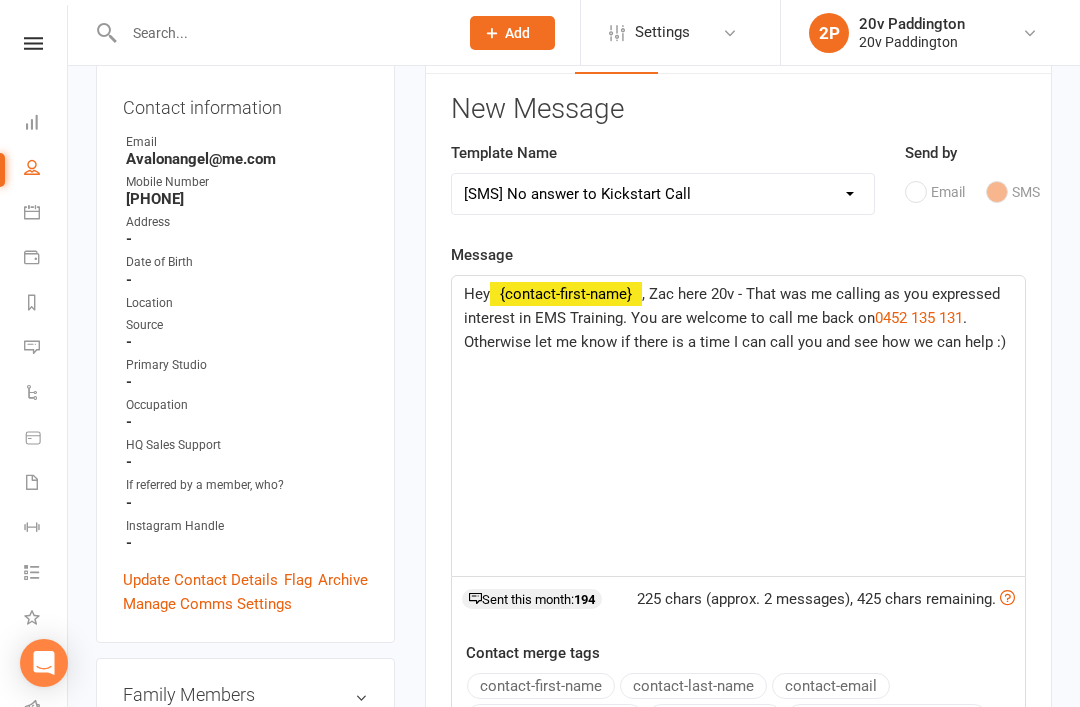 select 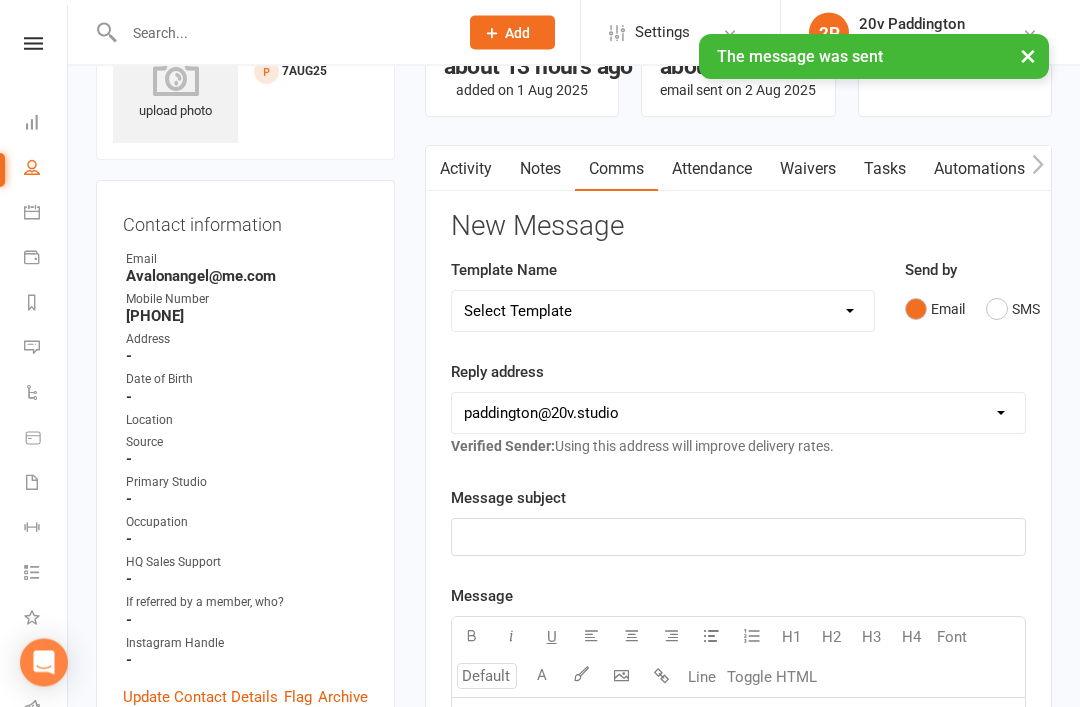 scroll, scrollTop: 0, scrollLeft: 0, axis: both 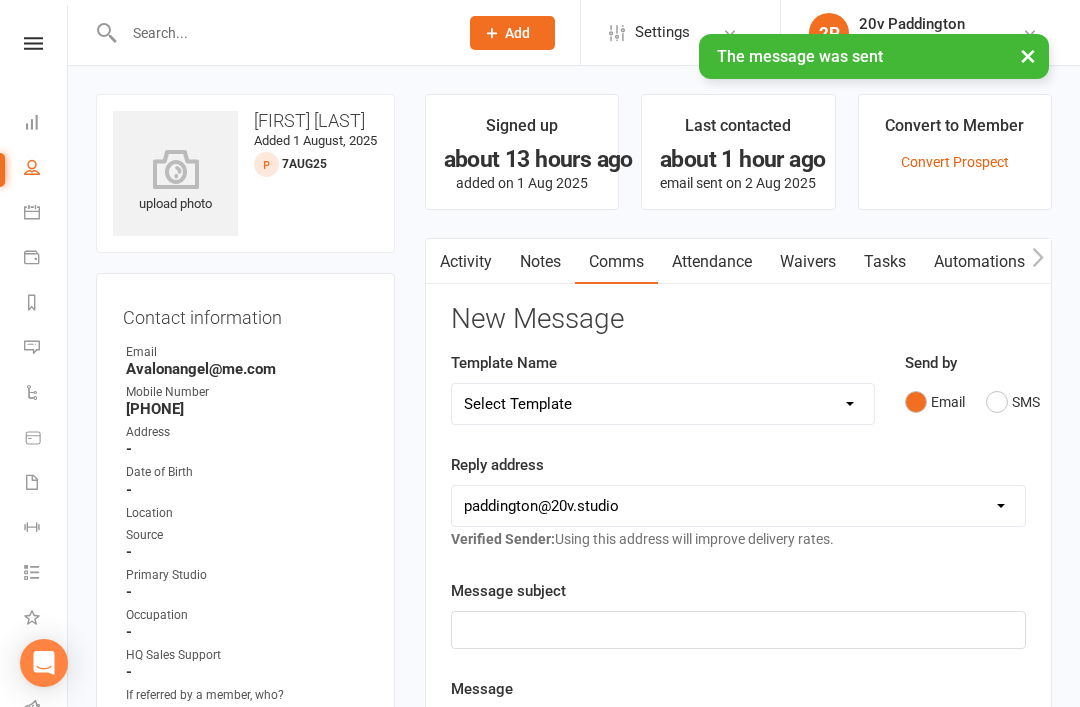 click on "People" at bounding box center [46, 169] 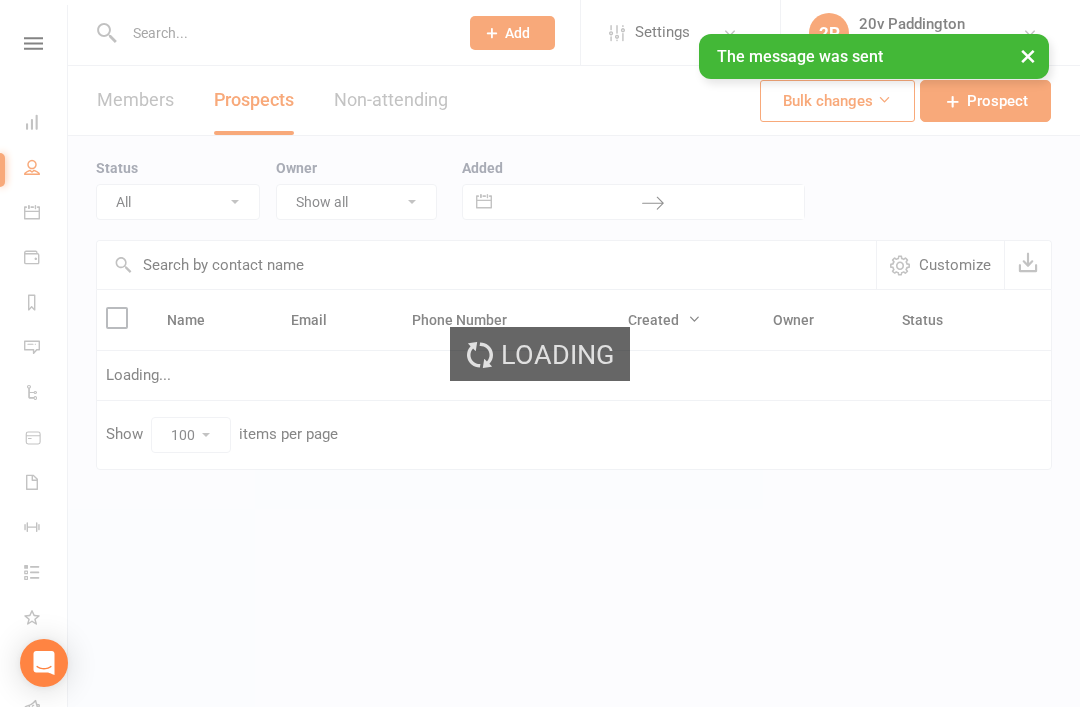 select on "7Aug25" 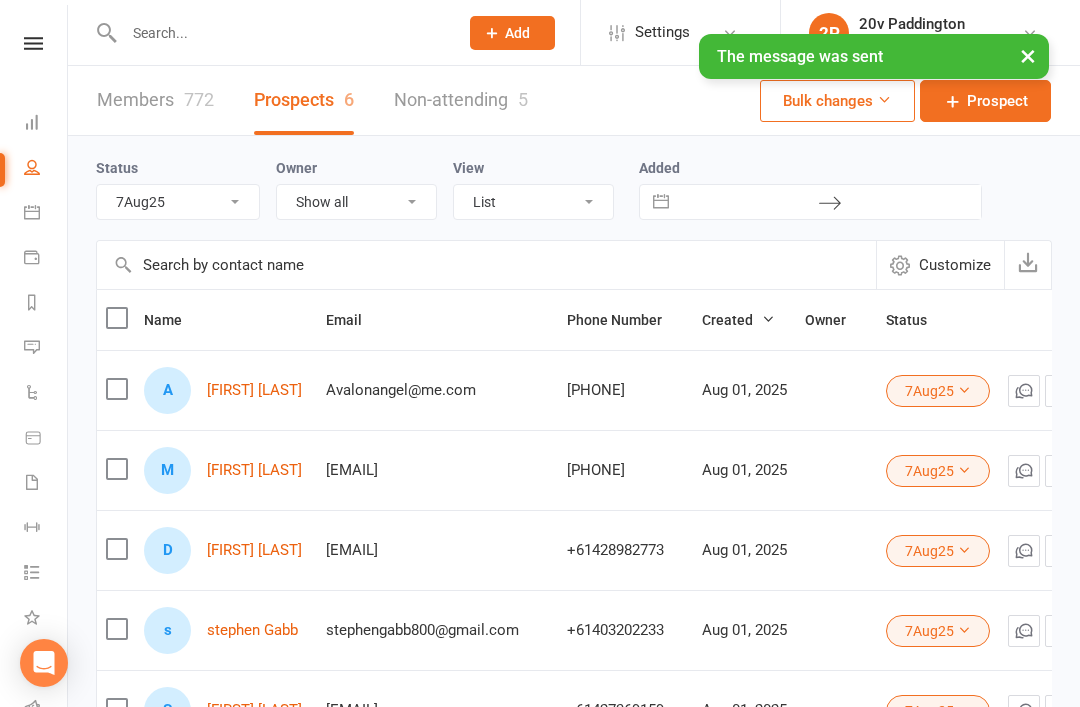 click on "7Aug25" at bounding box center [938, 390] 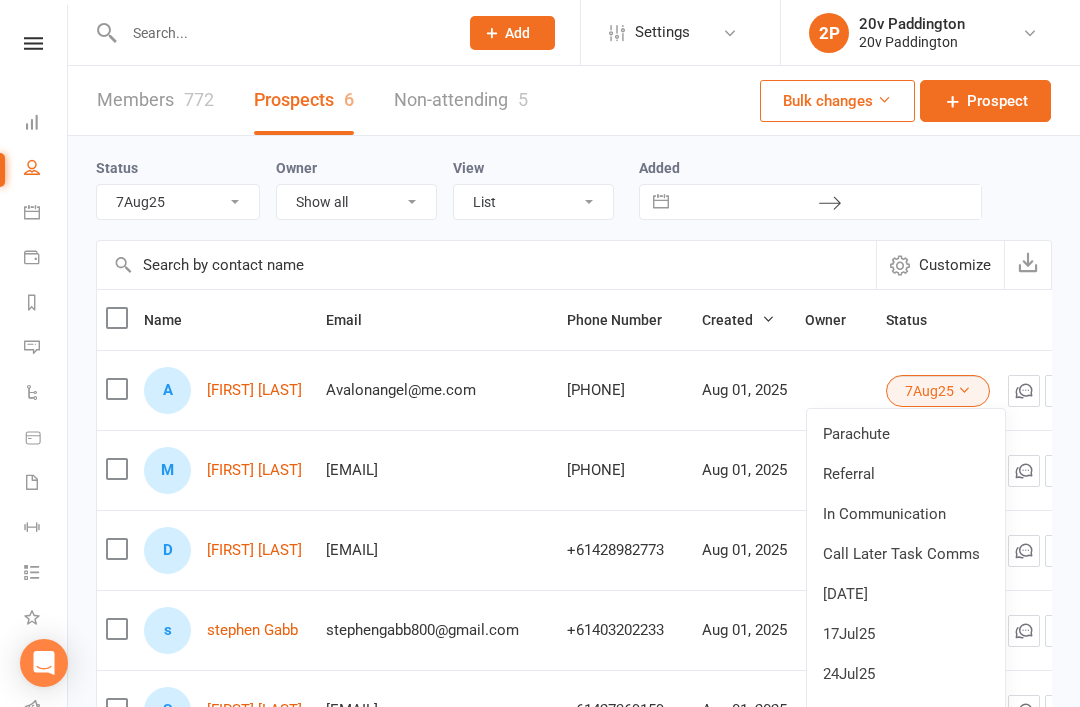 click on "In Communication" at bounding box center (906, 514) 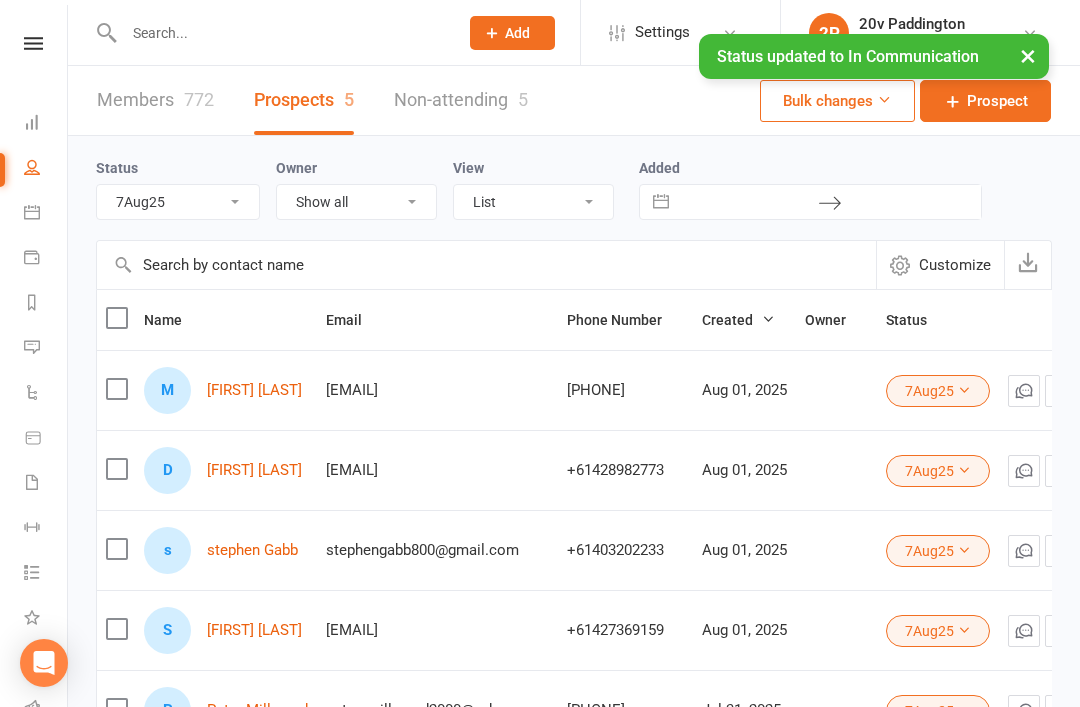 click on "7Aug25" at bounding box center (938, 391) 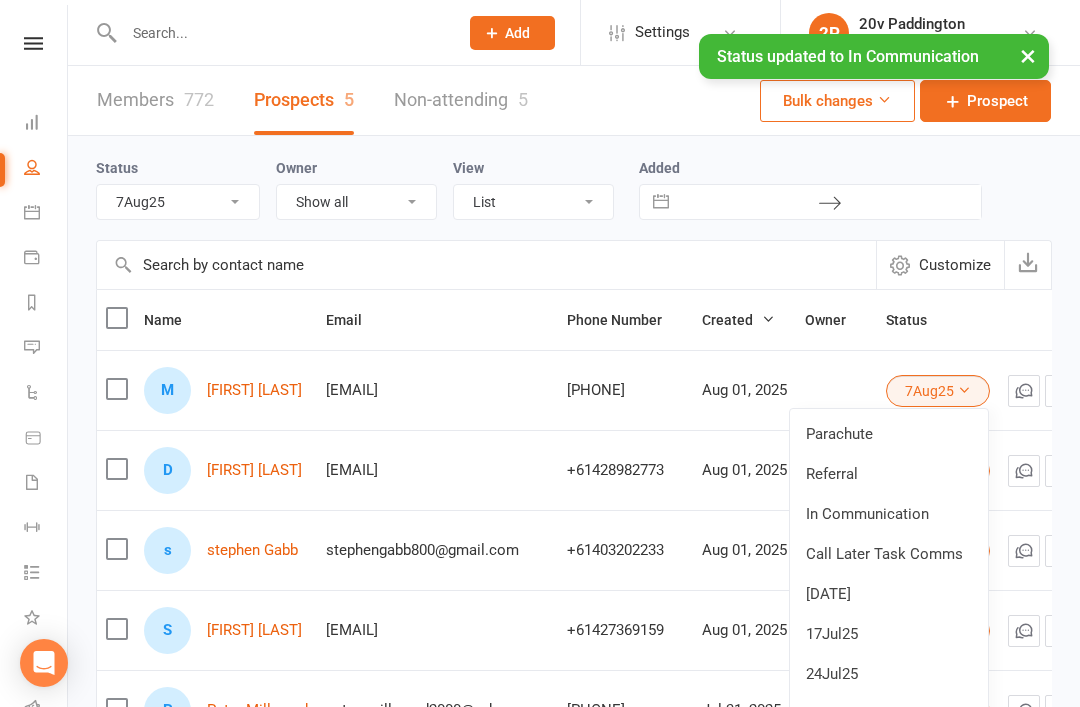 click on "In Communication" at bounding box center (889, 514) 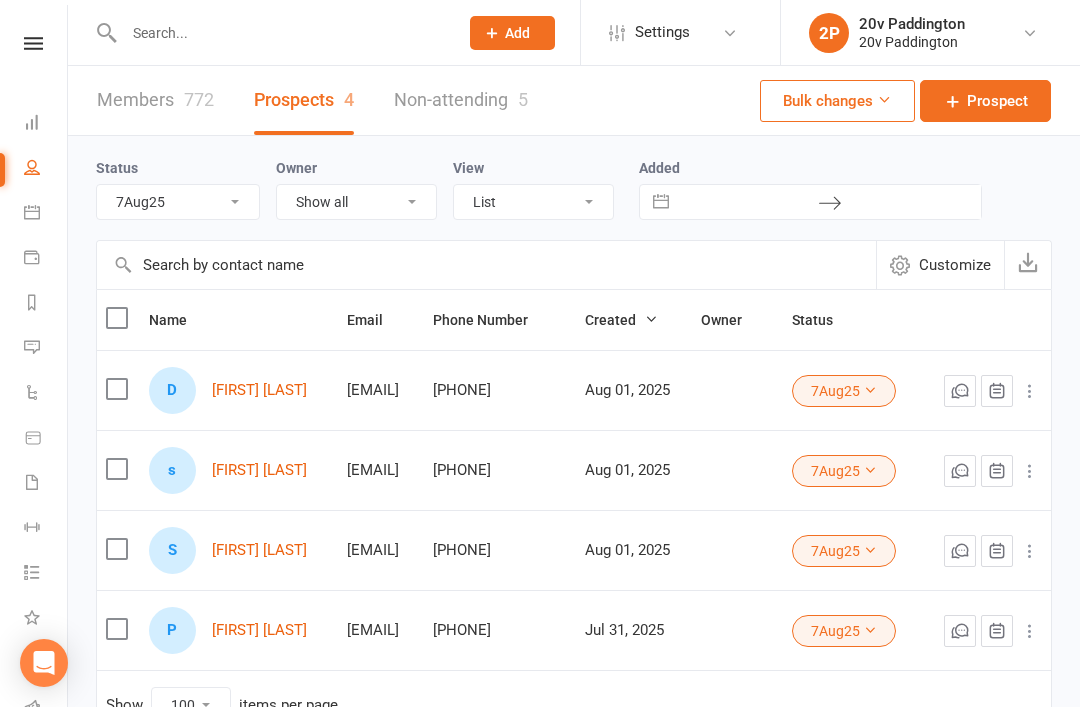 select on "7Aug25" 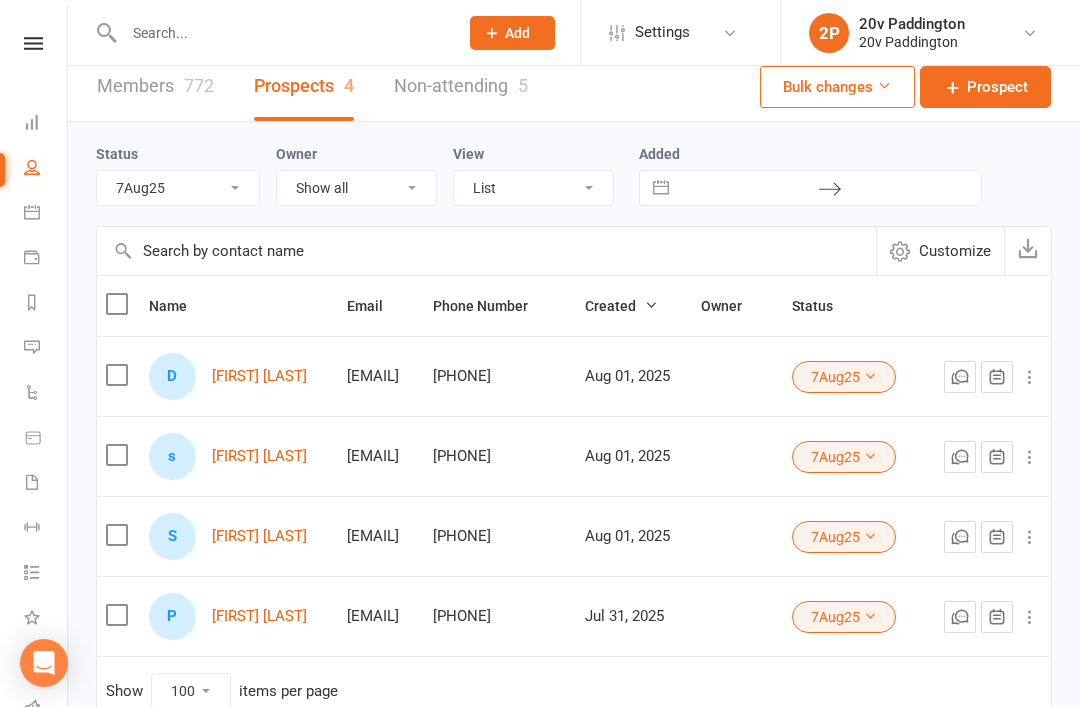 scroll, scrollTop: 0, scrollLeft: 0, axis: both 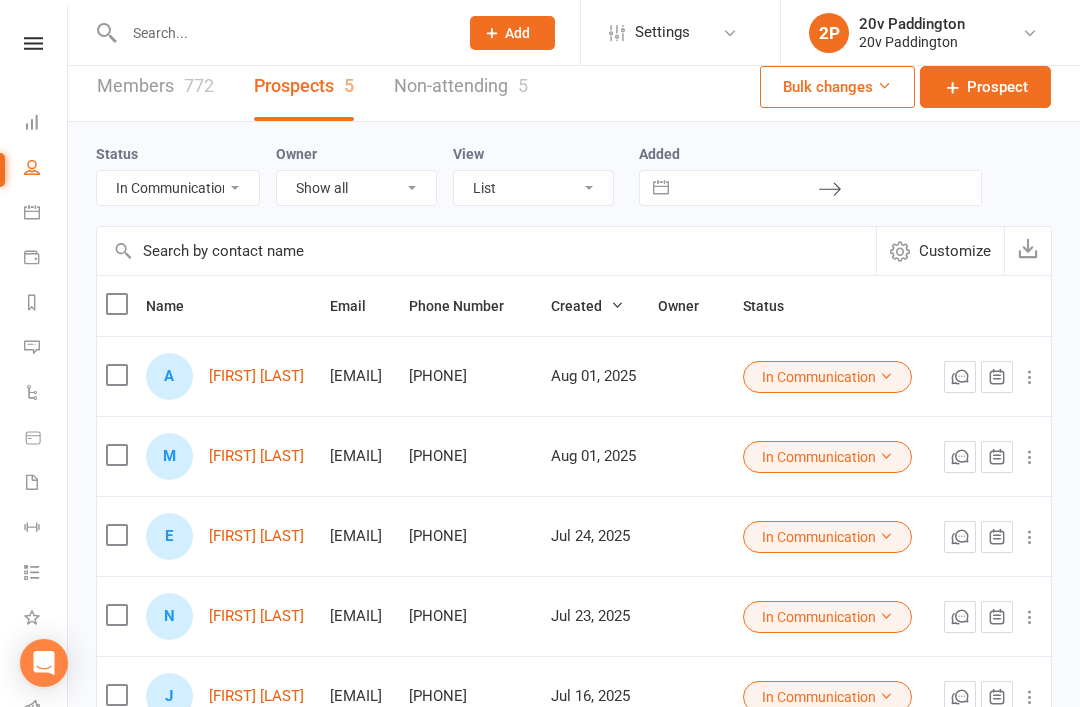 click on "All (No status set) (Invalid status) Parachute Referral In Communication Call Later Task Comms 10 Jul 25 17Jul25 24Jul25 31Jul25 7Aug25" at bounding box center (178, 188) 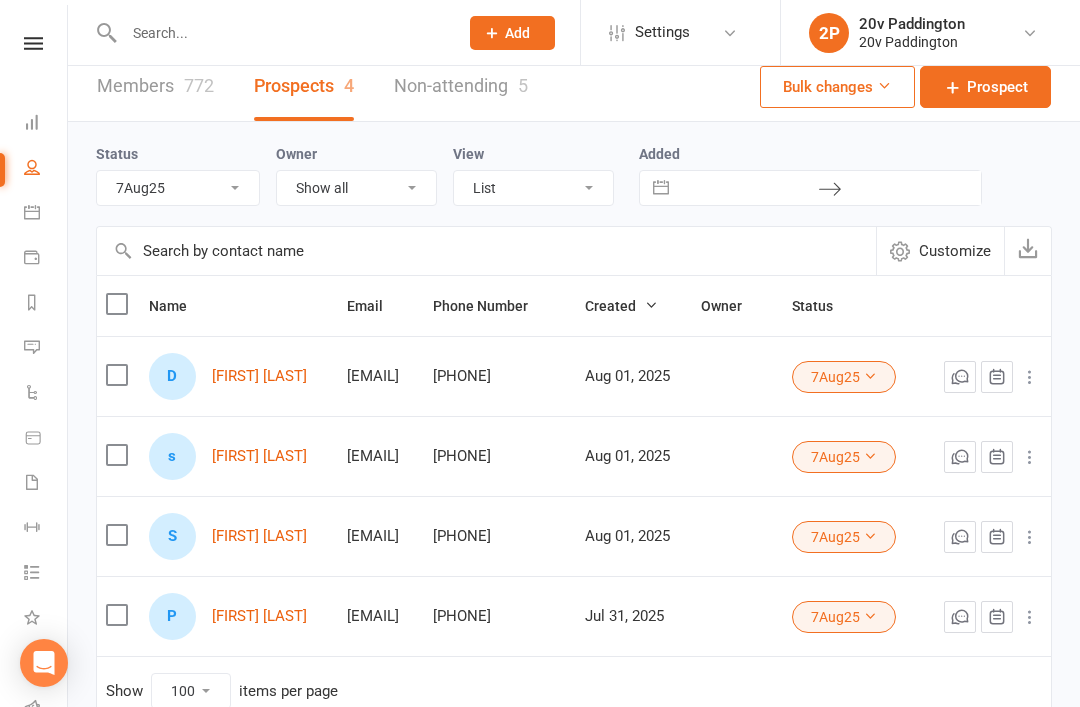 click on "[FIRST] [LAST]" at bounding box center (259, 376) 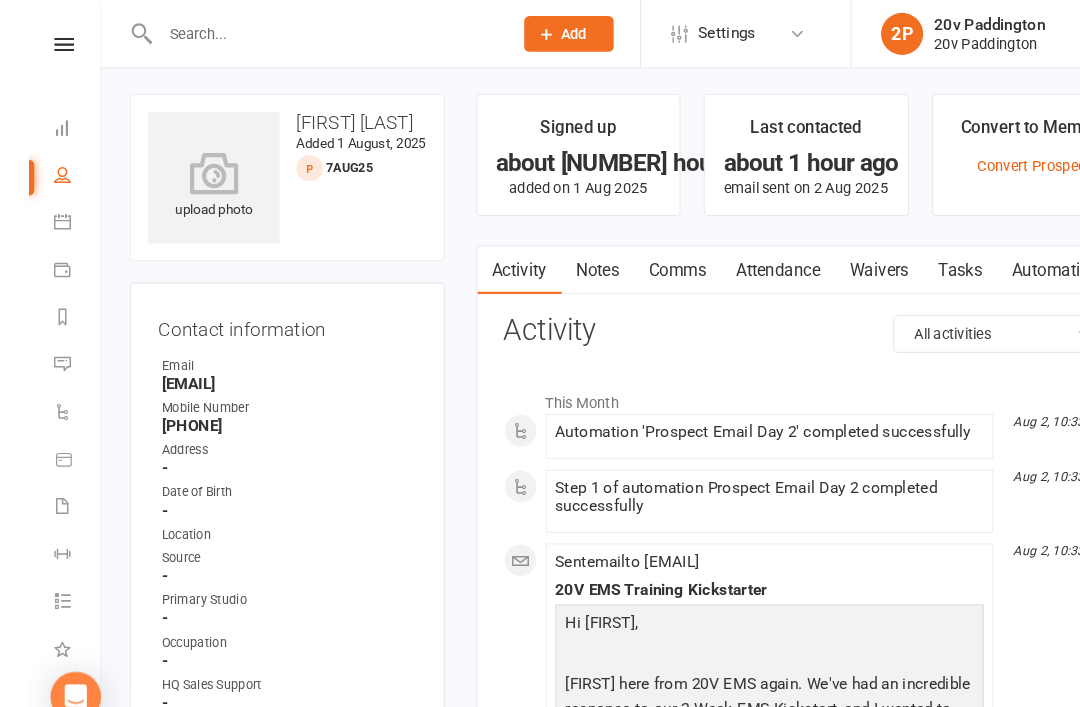 scroll, scrollTop: 0, scrollLeft: 0, axis: both 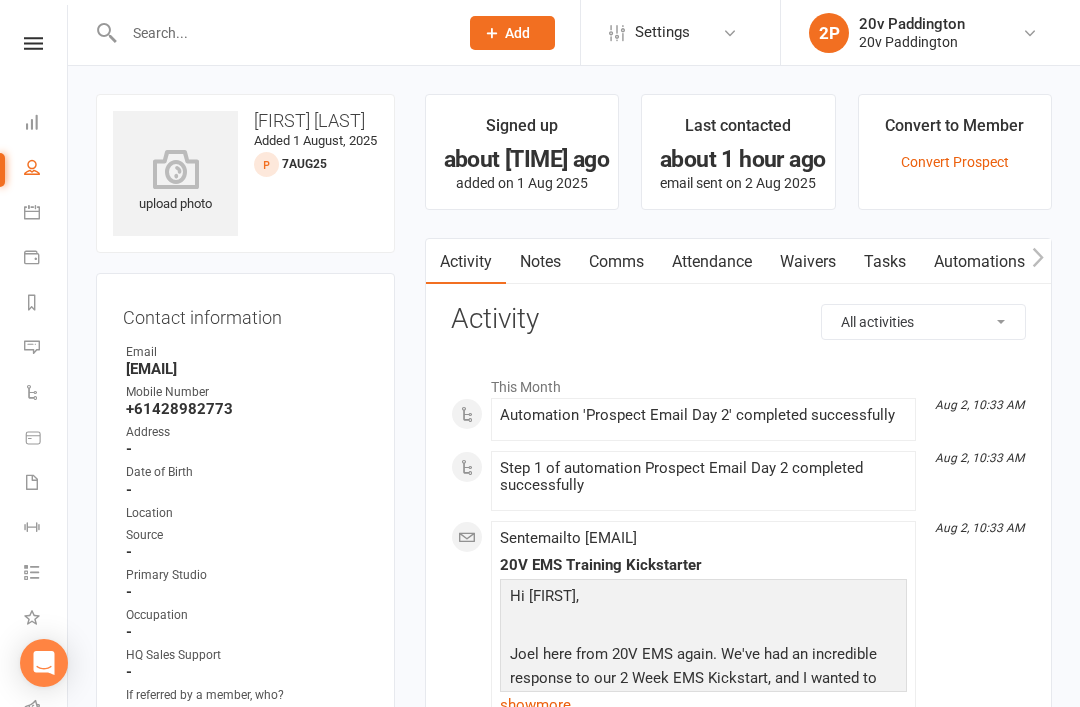 click on "Notes" at bounding box center [540, 262] 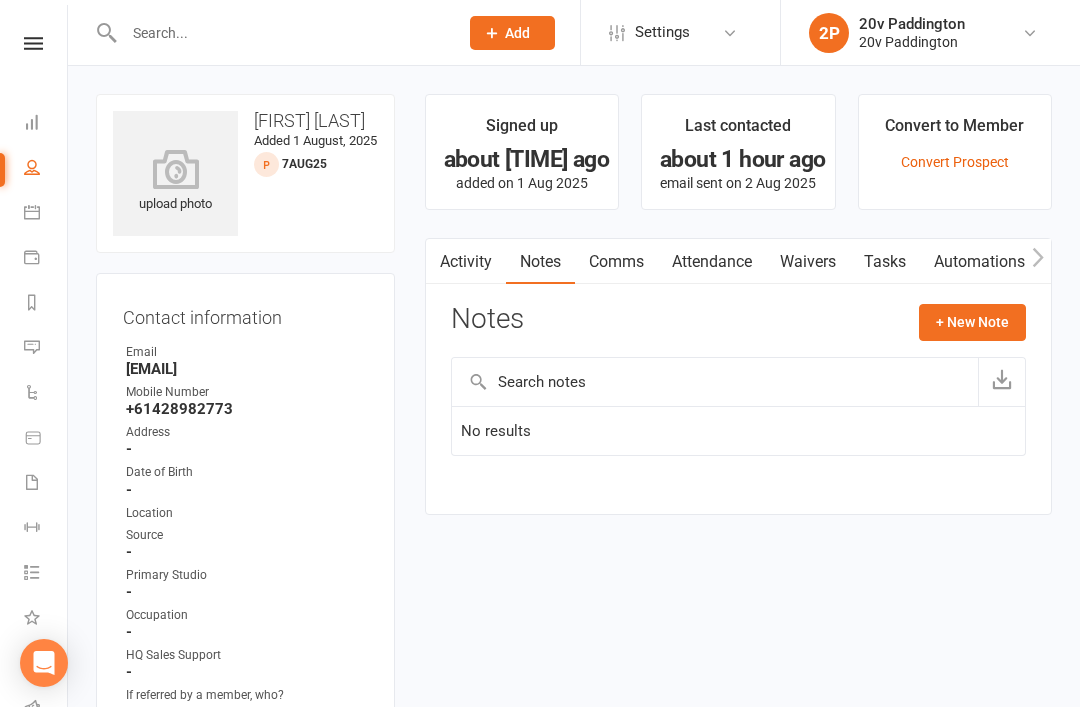 click on "+ New Note" at bounding box center (972, 322) 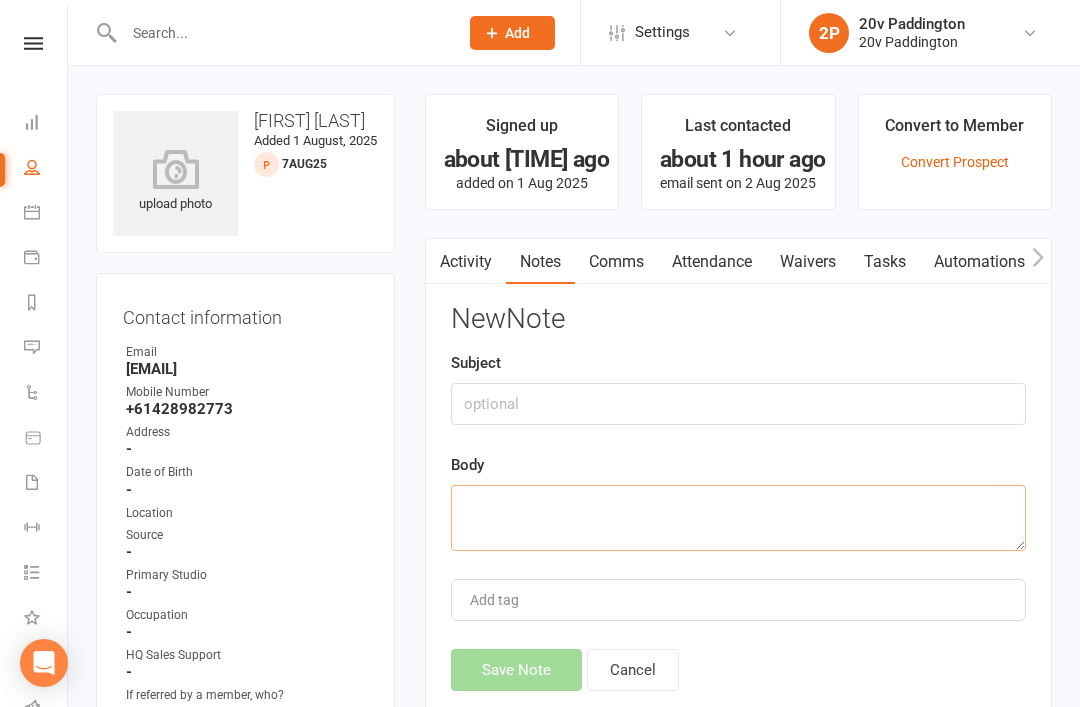 click at bounding box center (738, 518) 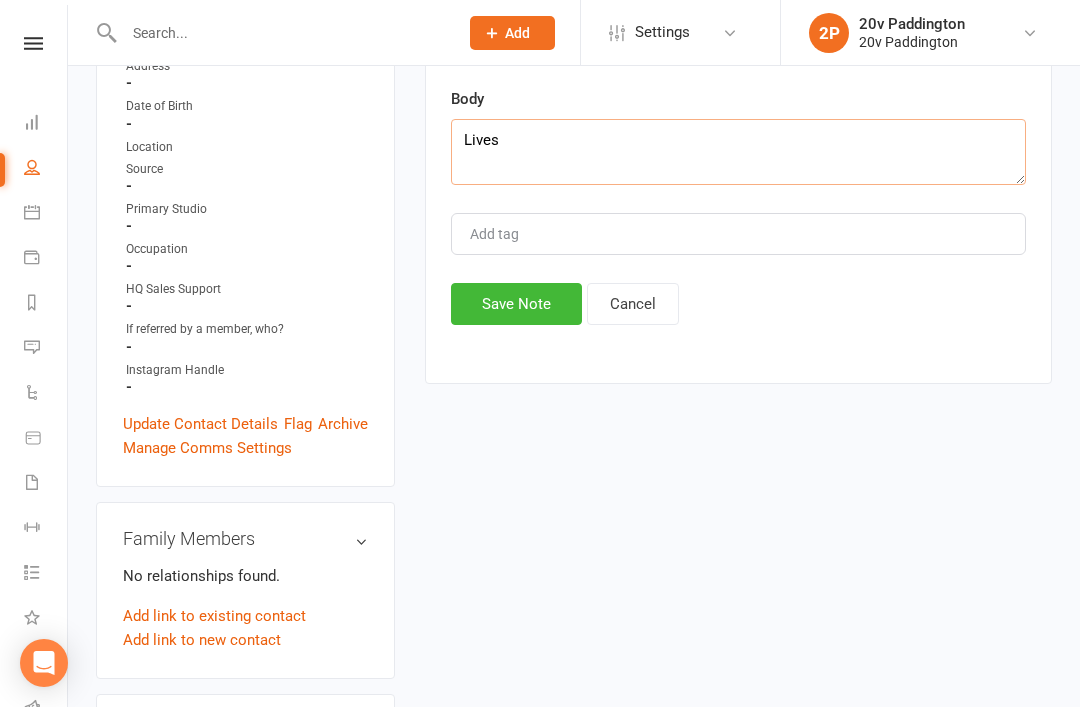 scroll, scrollTop: 0, scrollLeft: 0, axis: both 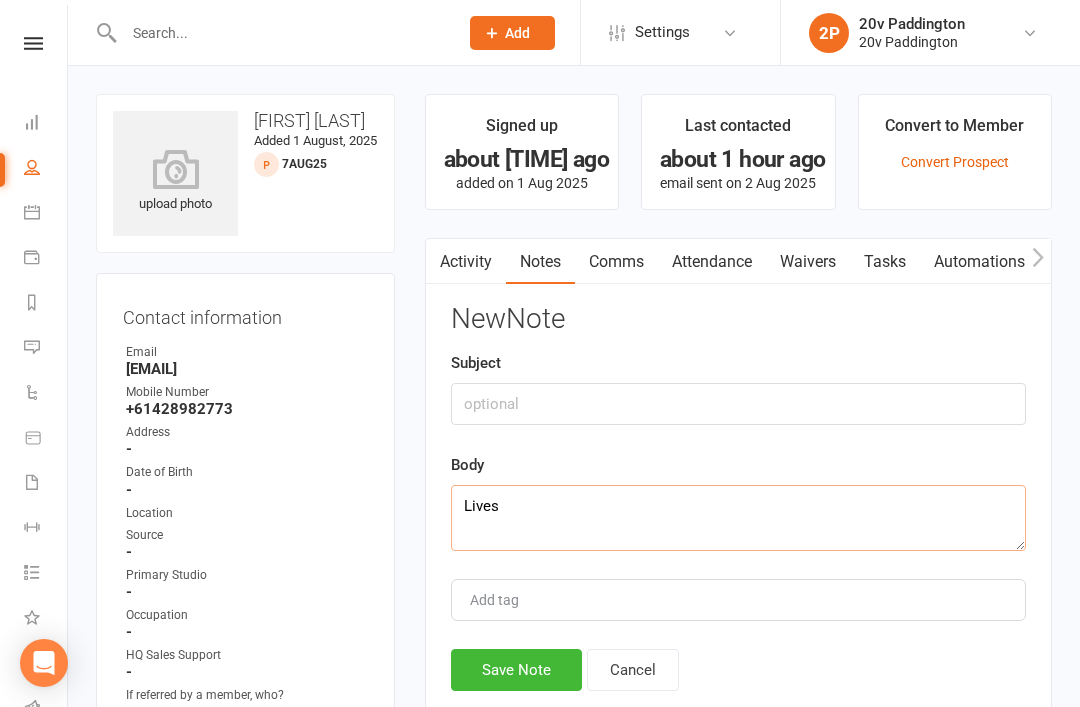 click on "Lives" at bounding box center (738, 518) 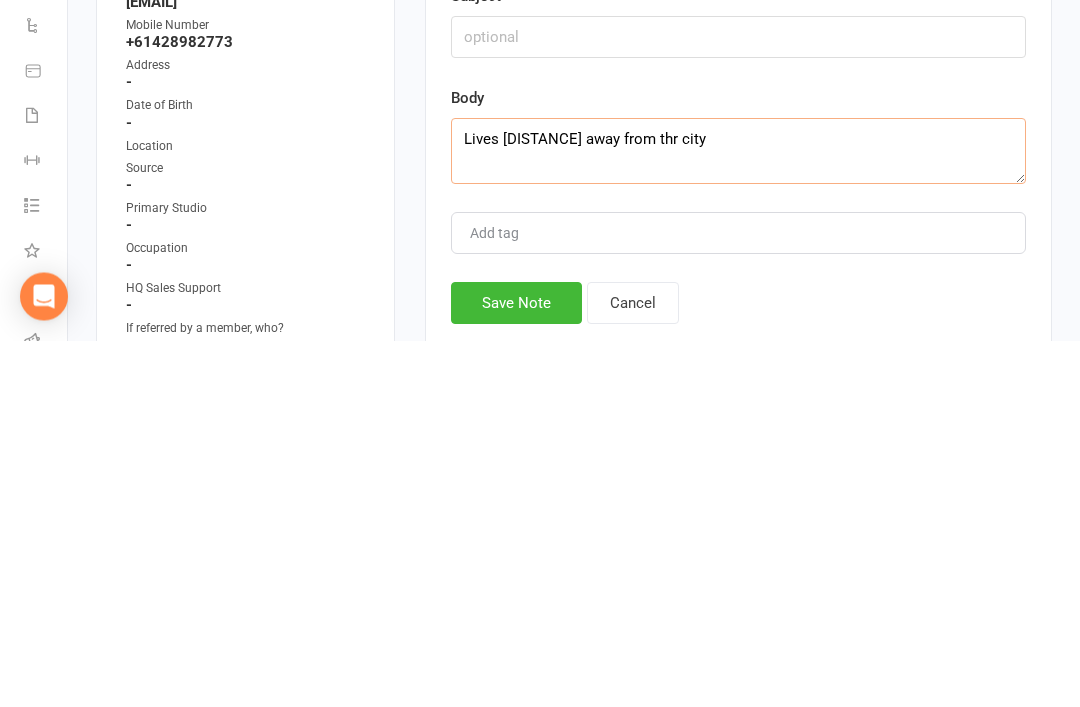 click on "Lives 600km away from thr city" at bounding box center (738, 518) 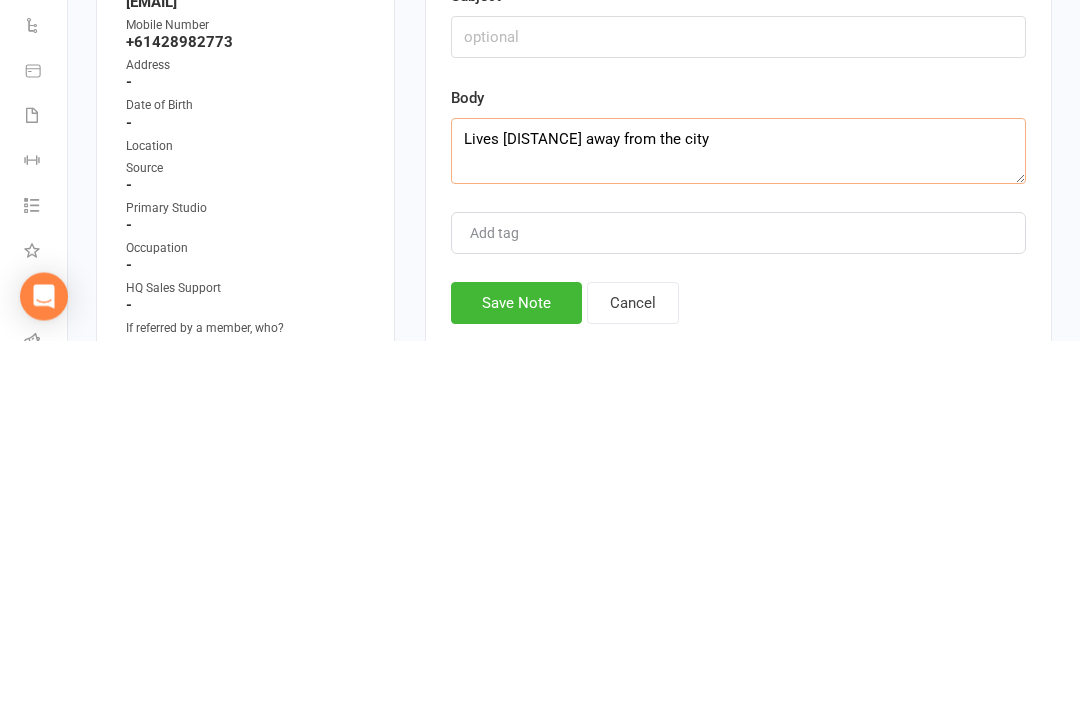 click on "Lives 600km away from the city" at bounding box center [738, 518] 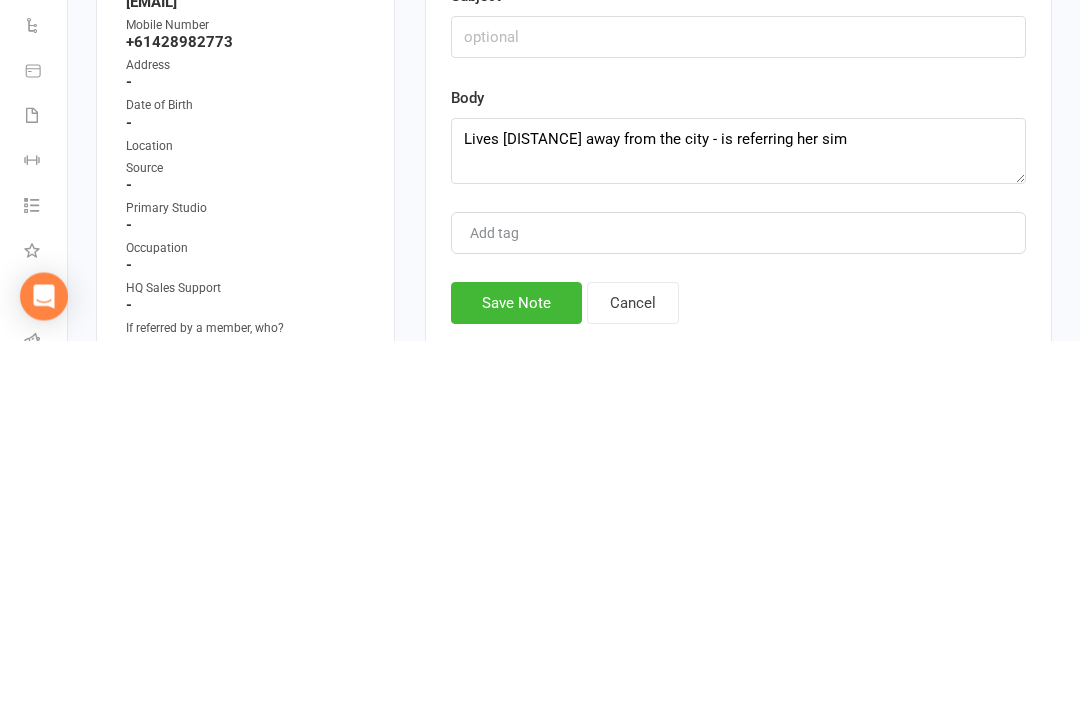 click on "Add tag" at bounding box center [738, 600] 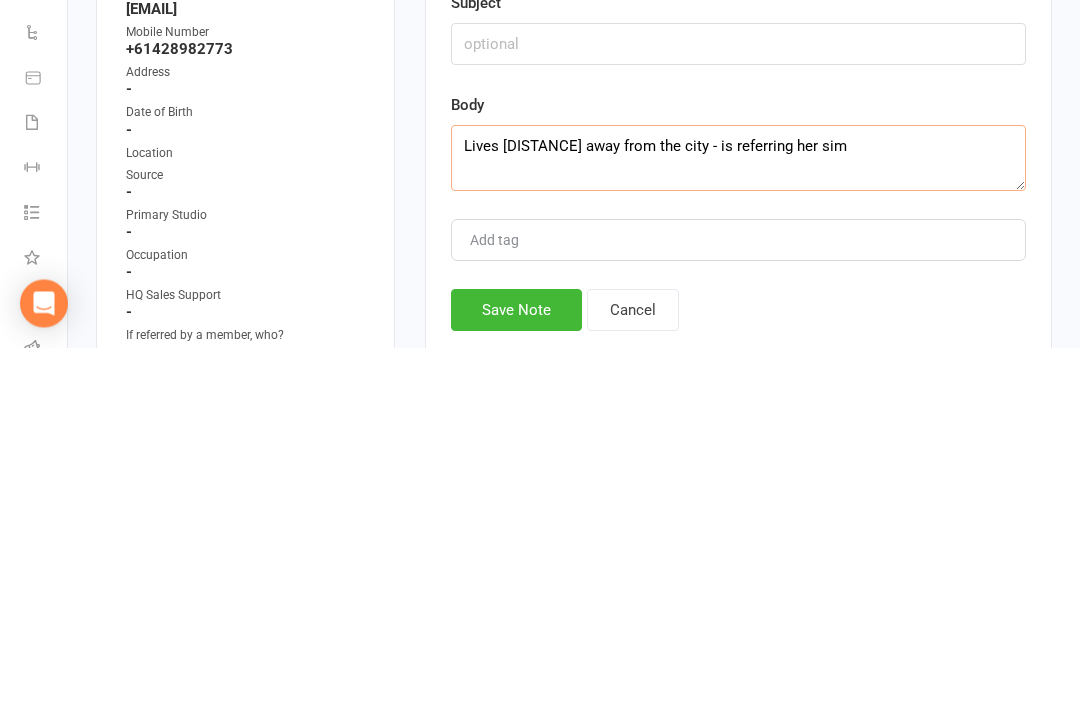 click on "Lives 600km away from the city - is referring her sim" at bounding box center [738, 518] 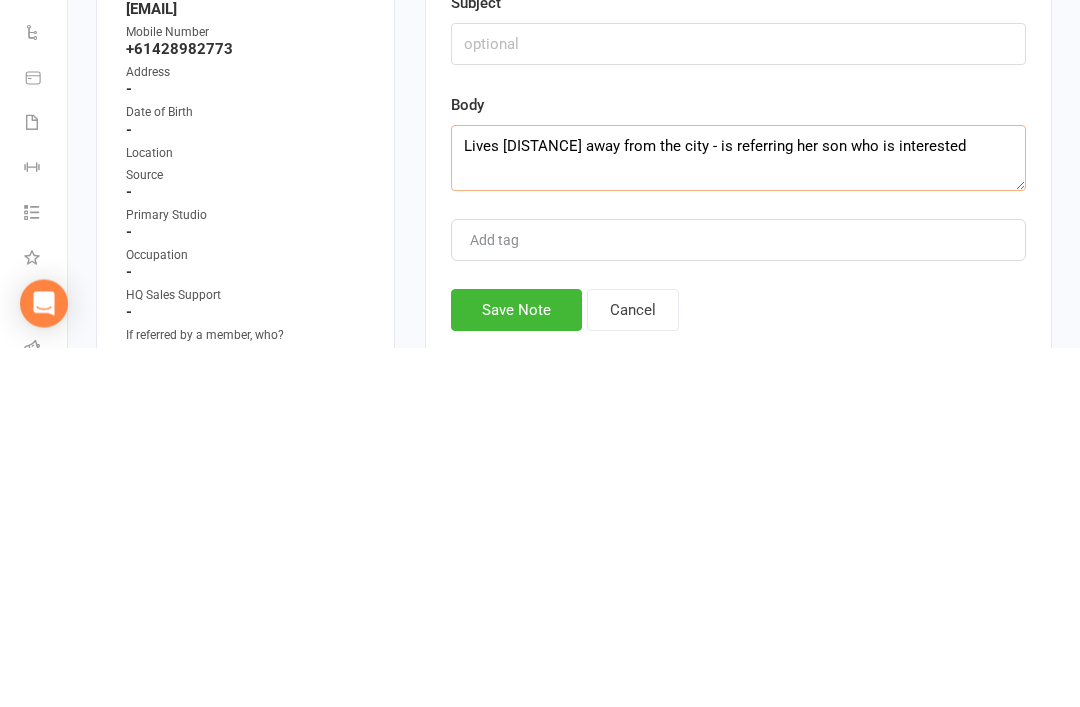 type on "Lives 600km away from the city - is referring her son who is interested" 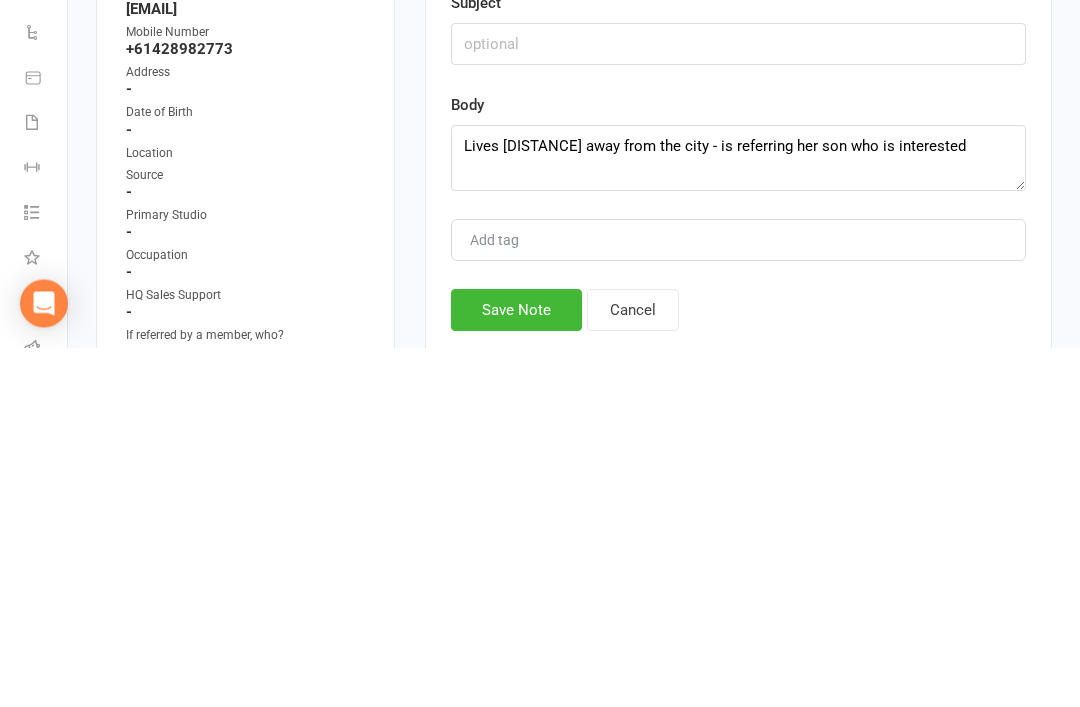 click on "Add tag" at bounding box center (738, 600) 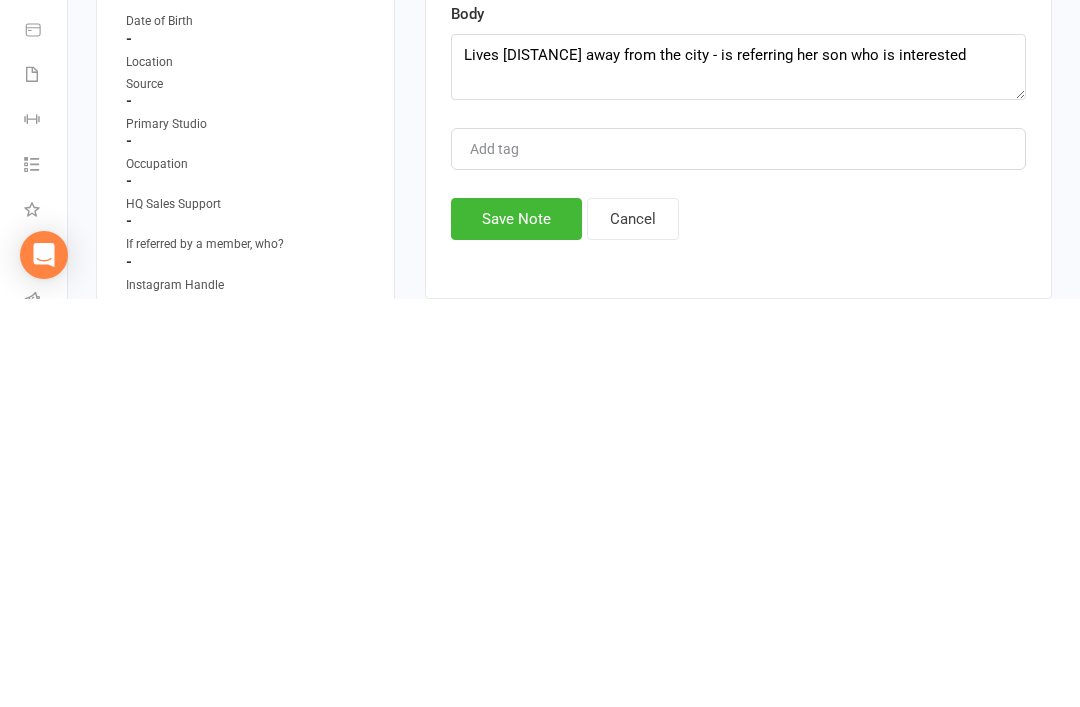 click on "Save Note" at bounding box center [516, 627] 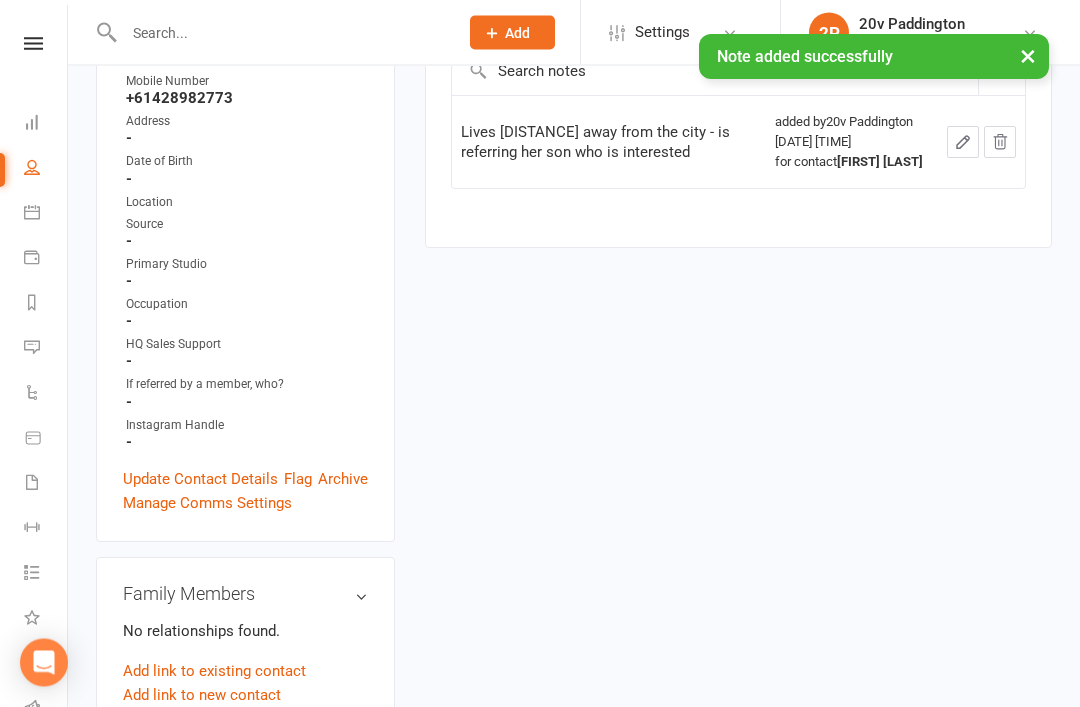 scroll, scrollTop: 0, scrollLeft: 0, axis: both 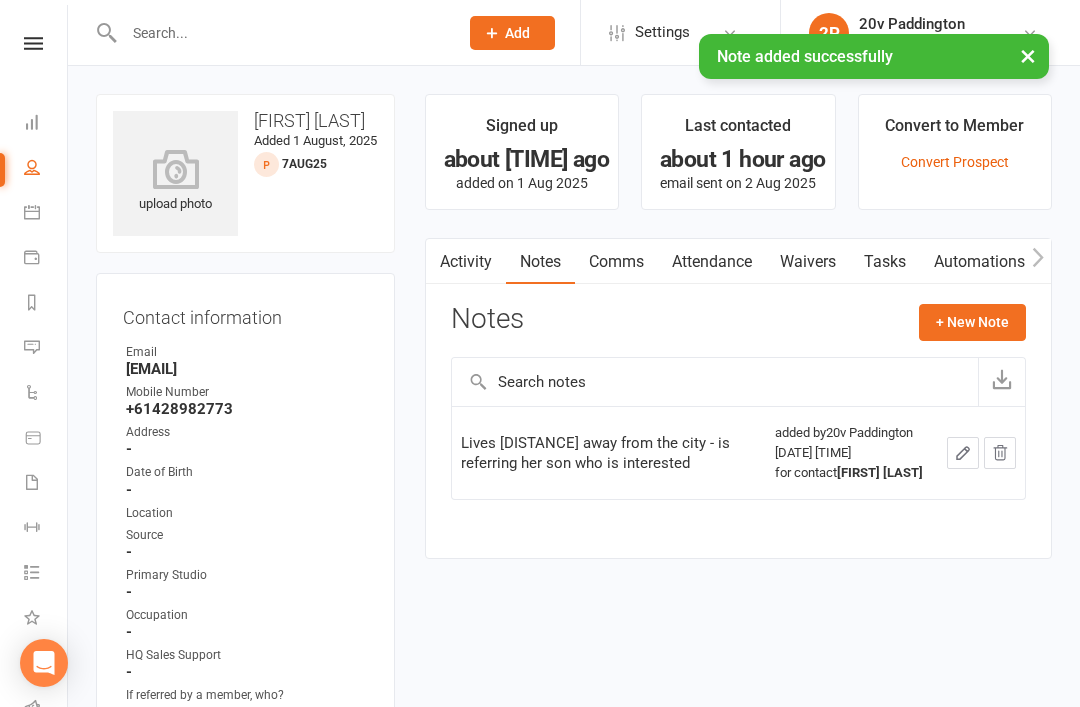 click at bounding box center [32, 167] 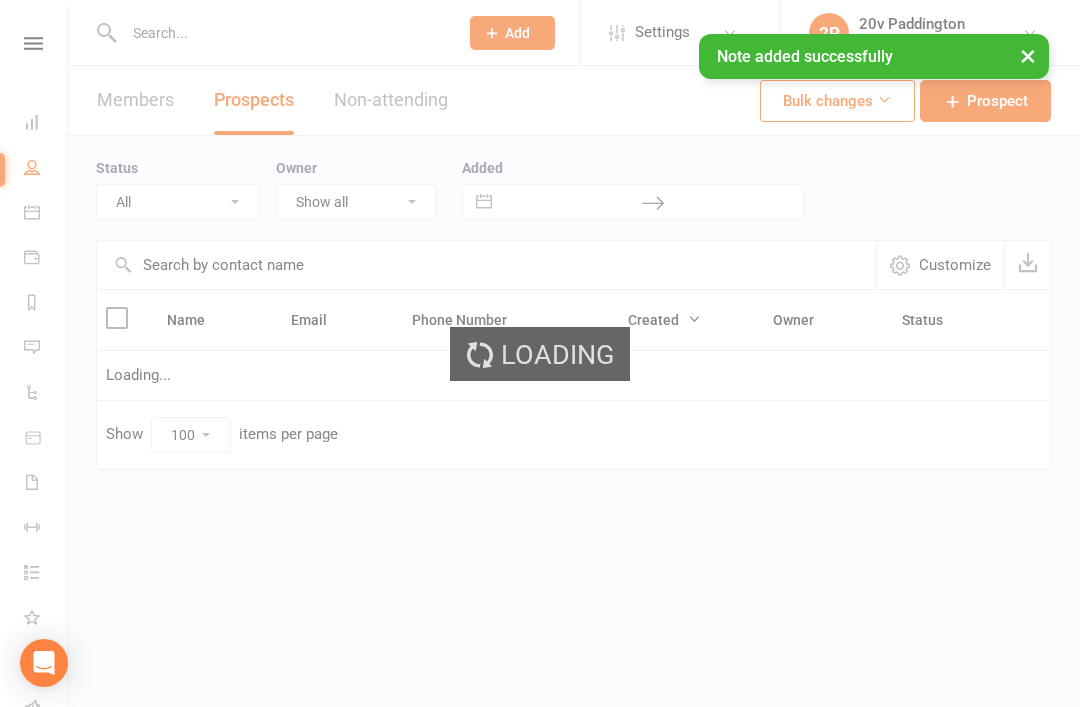 select on "7Aug25" 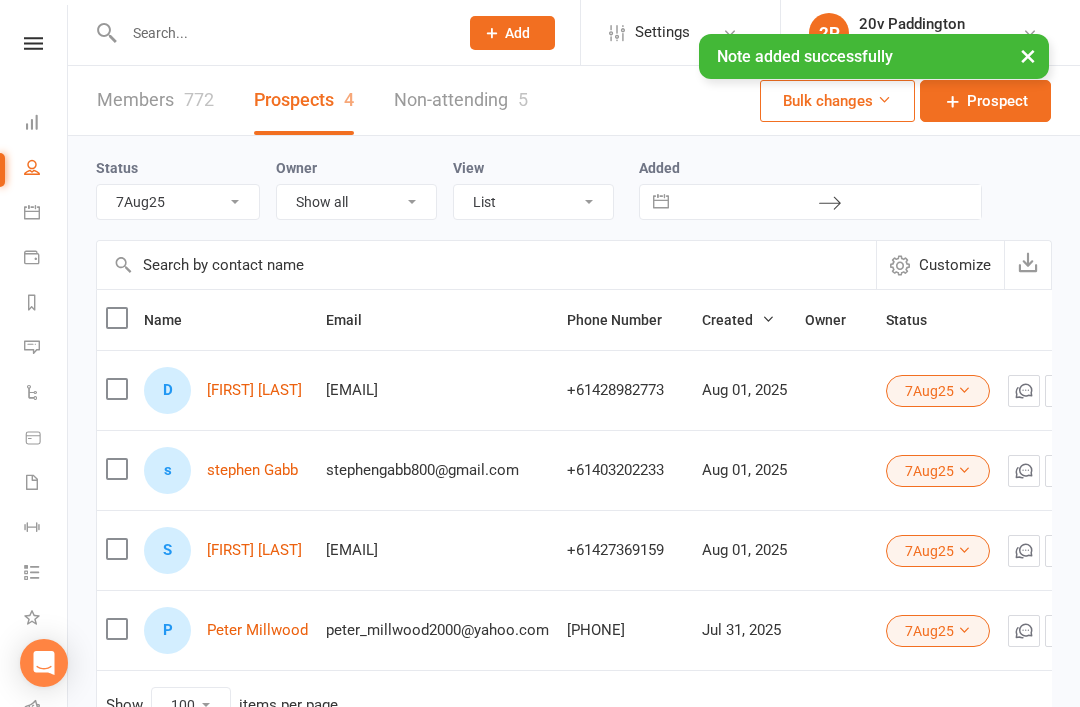 click on "7Aug25" at bounding box center [938, 391] 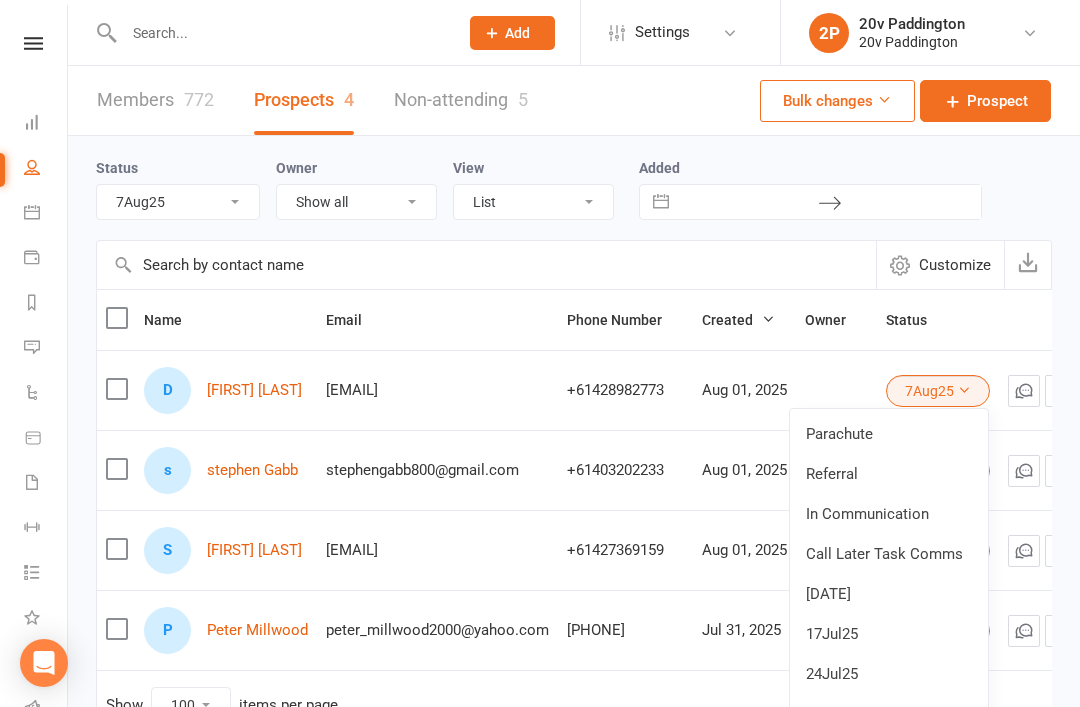 click on "Parachute" at bounding box center [889, 434] 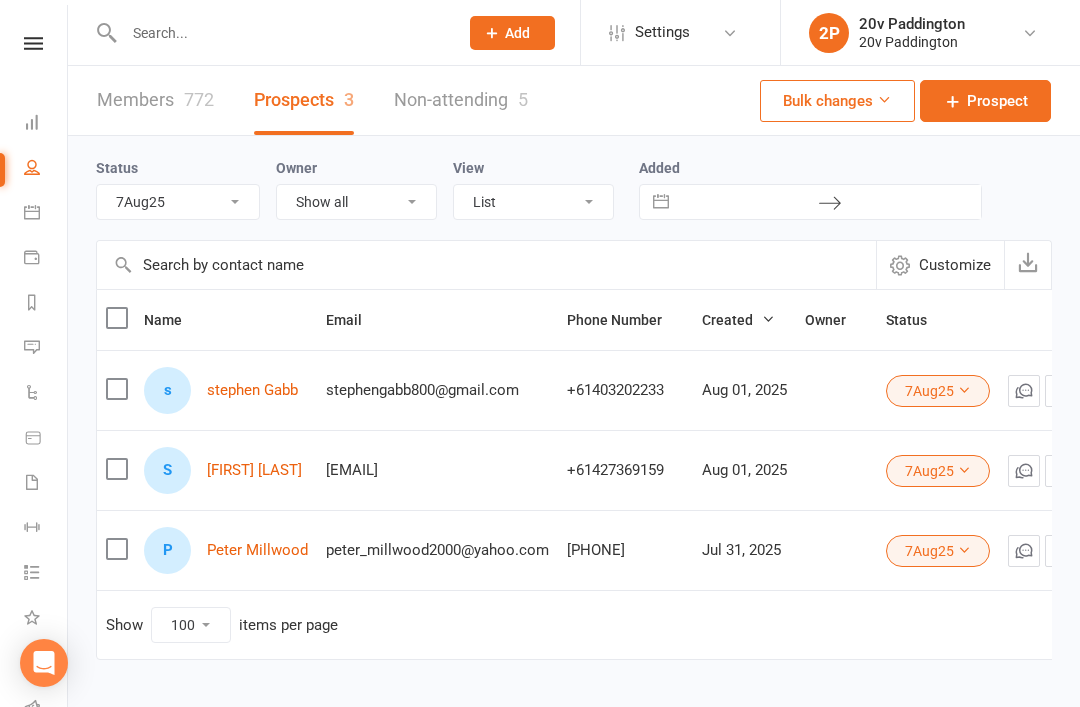 click on "Calendar" at bounding box center (46, 214) 